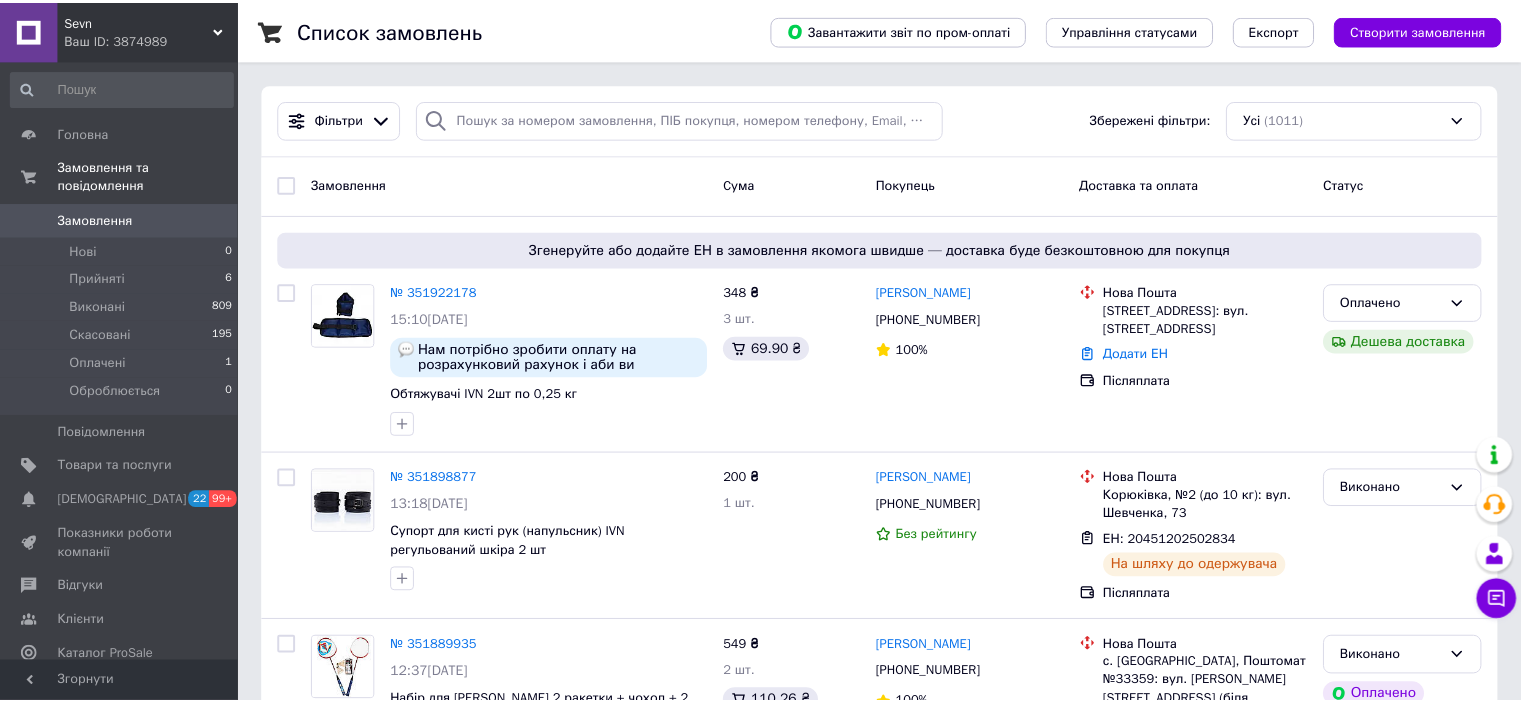 scroll, scrollTop: 0, scrollLeft: 0, axis: both 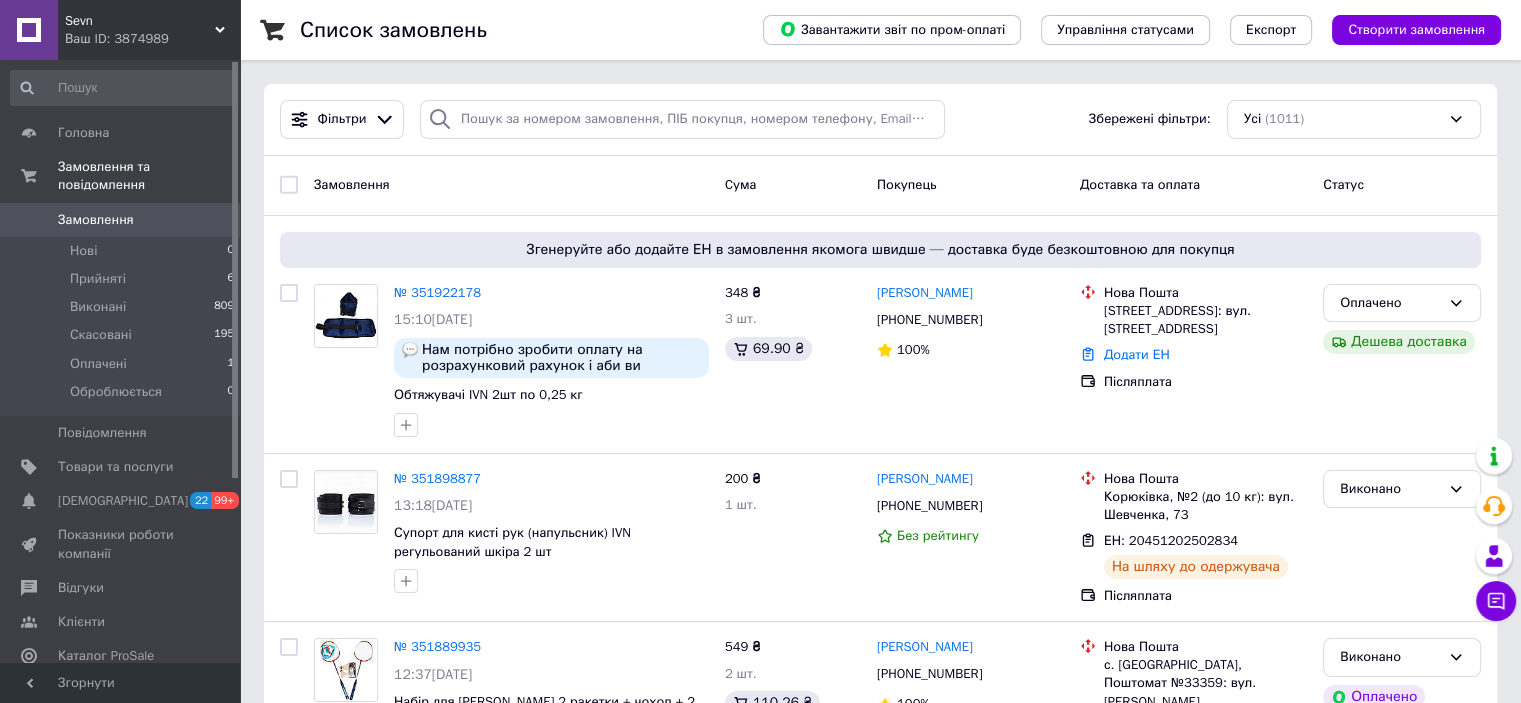 click on "Ваш ID: 3874989" at bounding box center [152, 39] 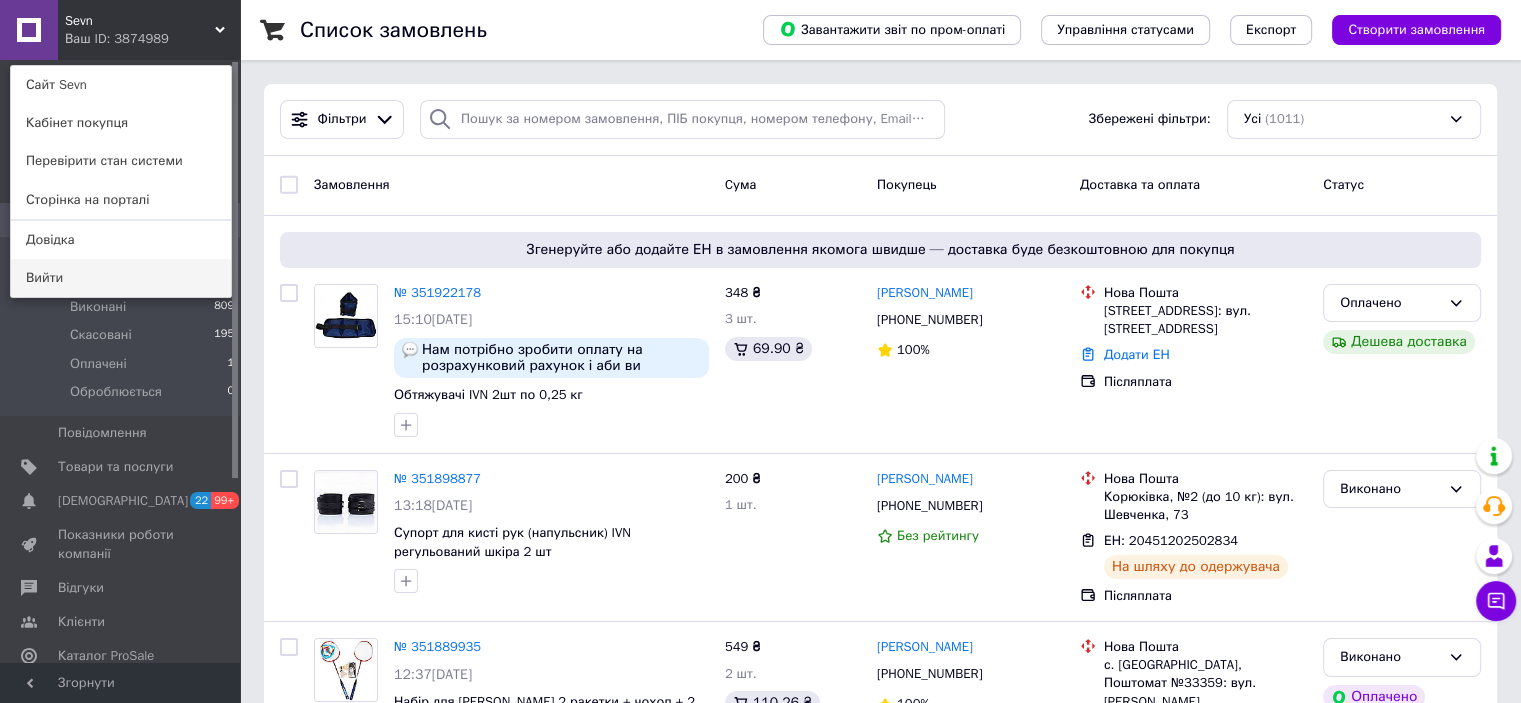 click on "Вийти" at bounding box center [121, 278] 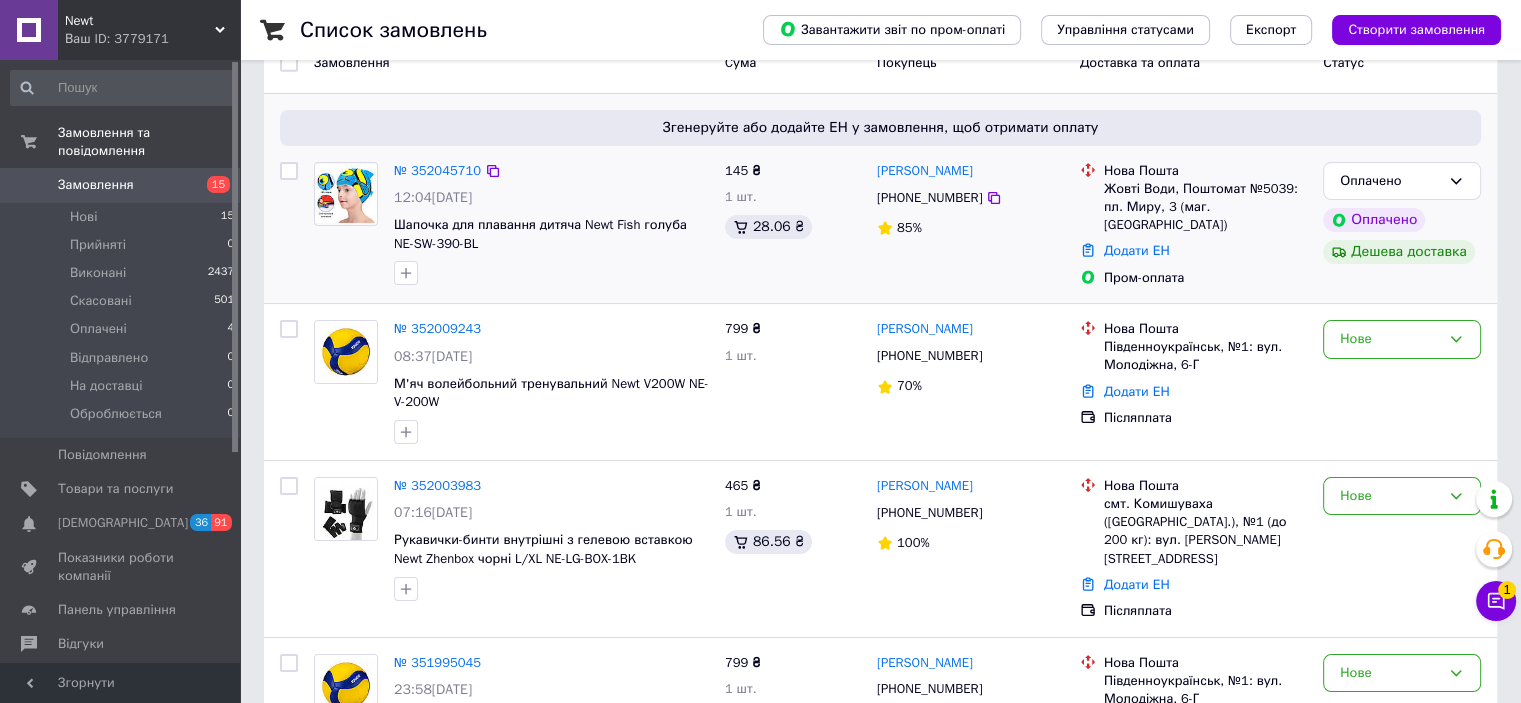 scroll, scrollTop: 200, scrollLeft: 0, axis: vertical 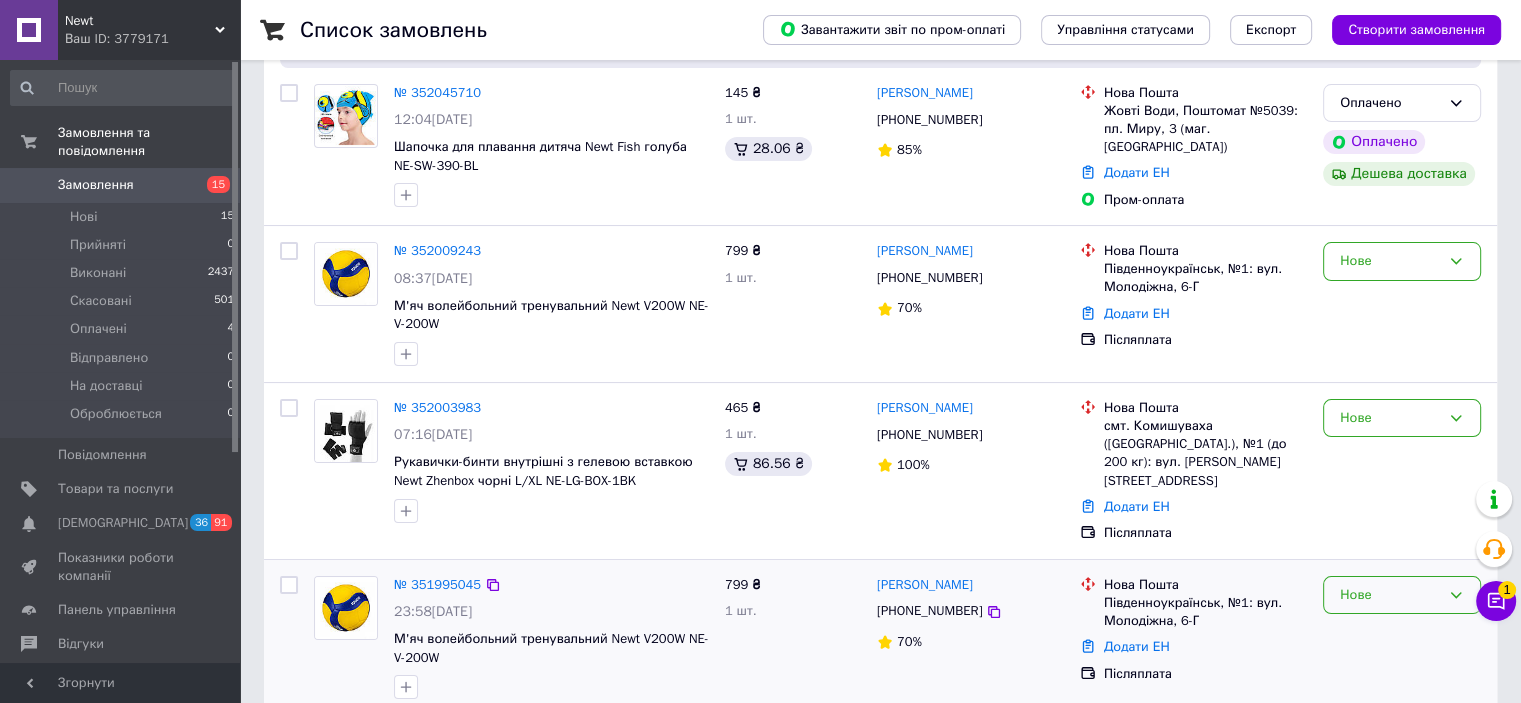 click on "Нове" at bounding box center [1390, 595] 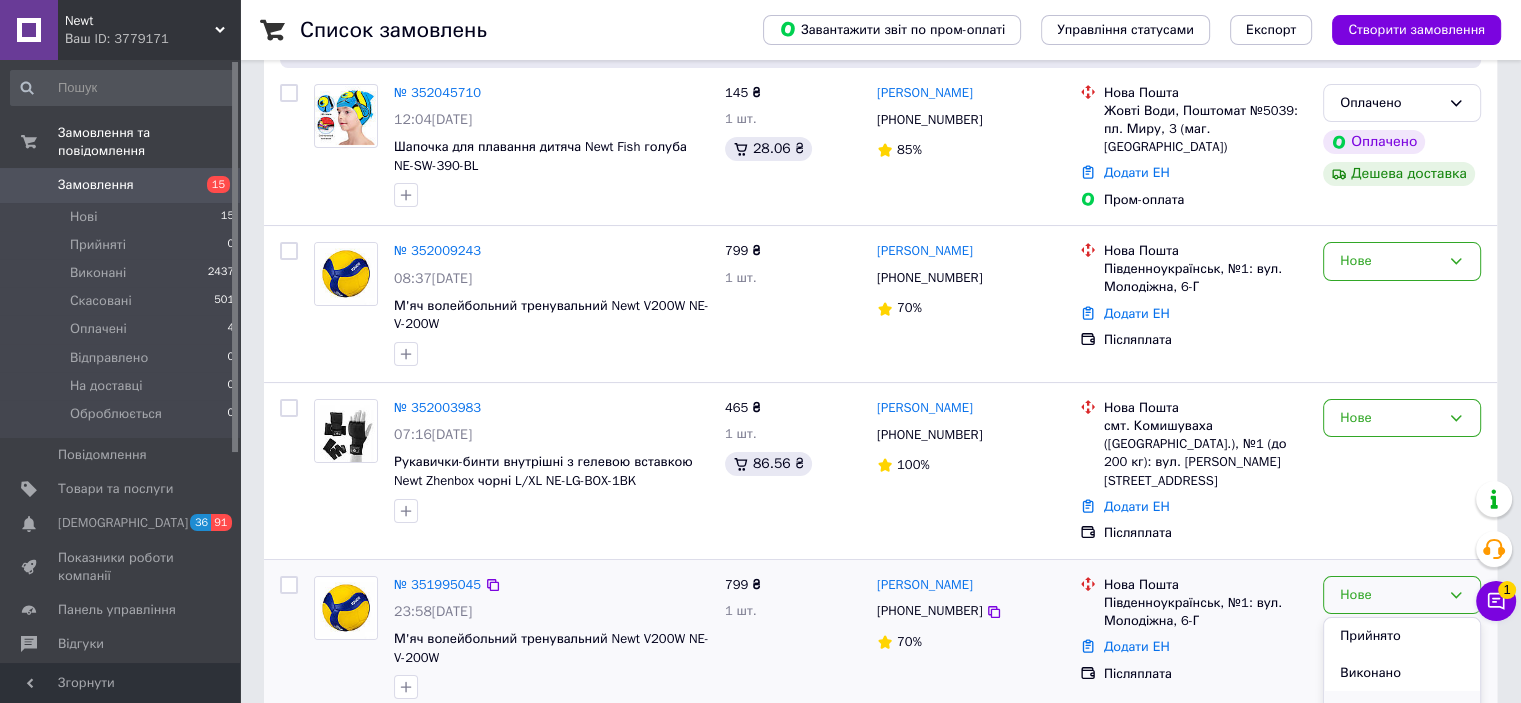 click on "Скасовано" at bounding box center [1402, 709] 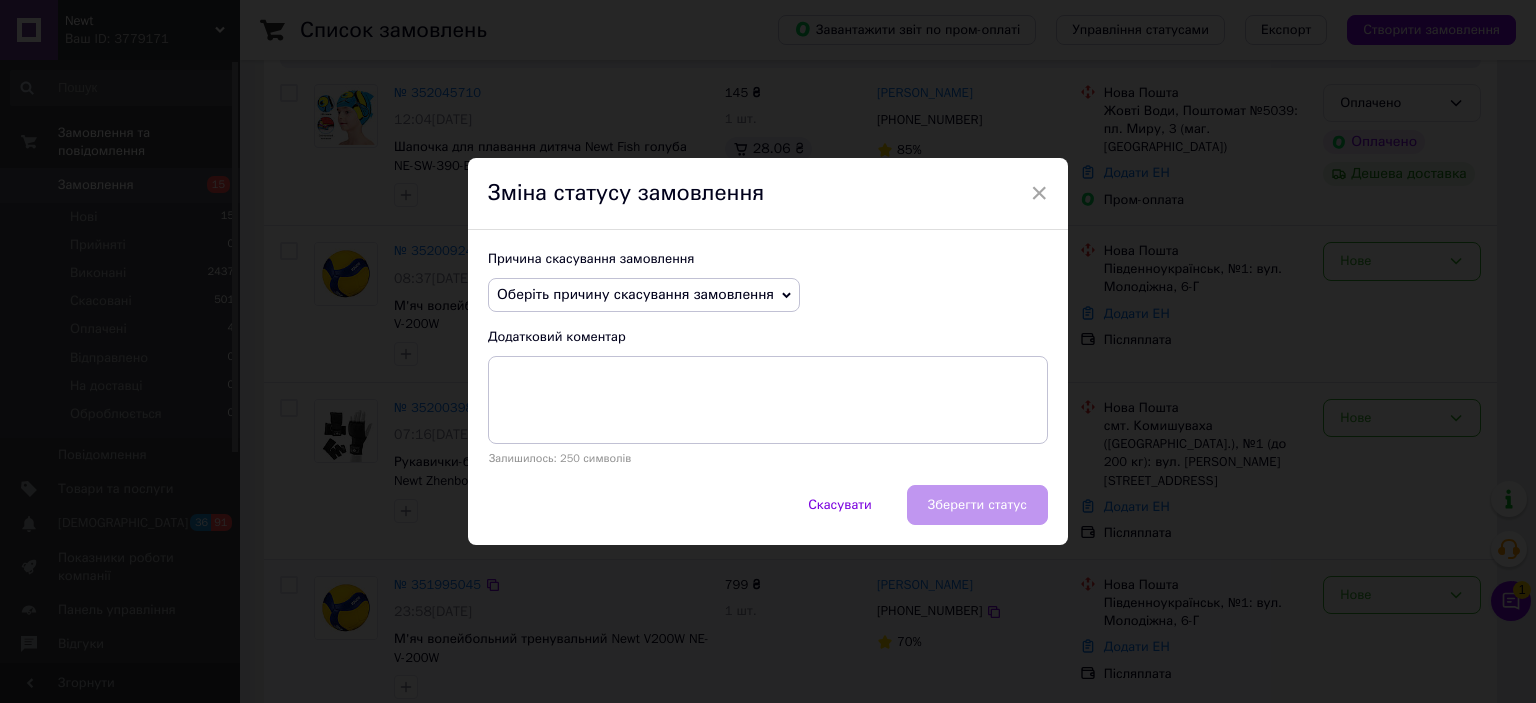 click on "Оберіть причину скасування замовлення" at bounding box center [635, 294] 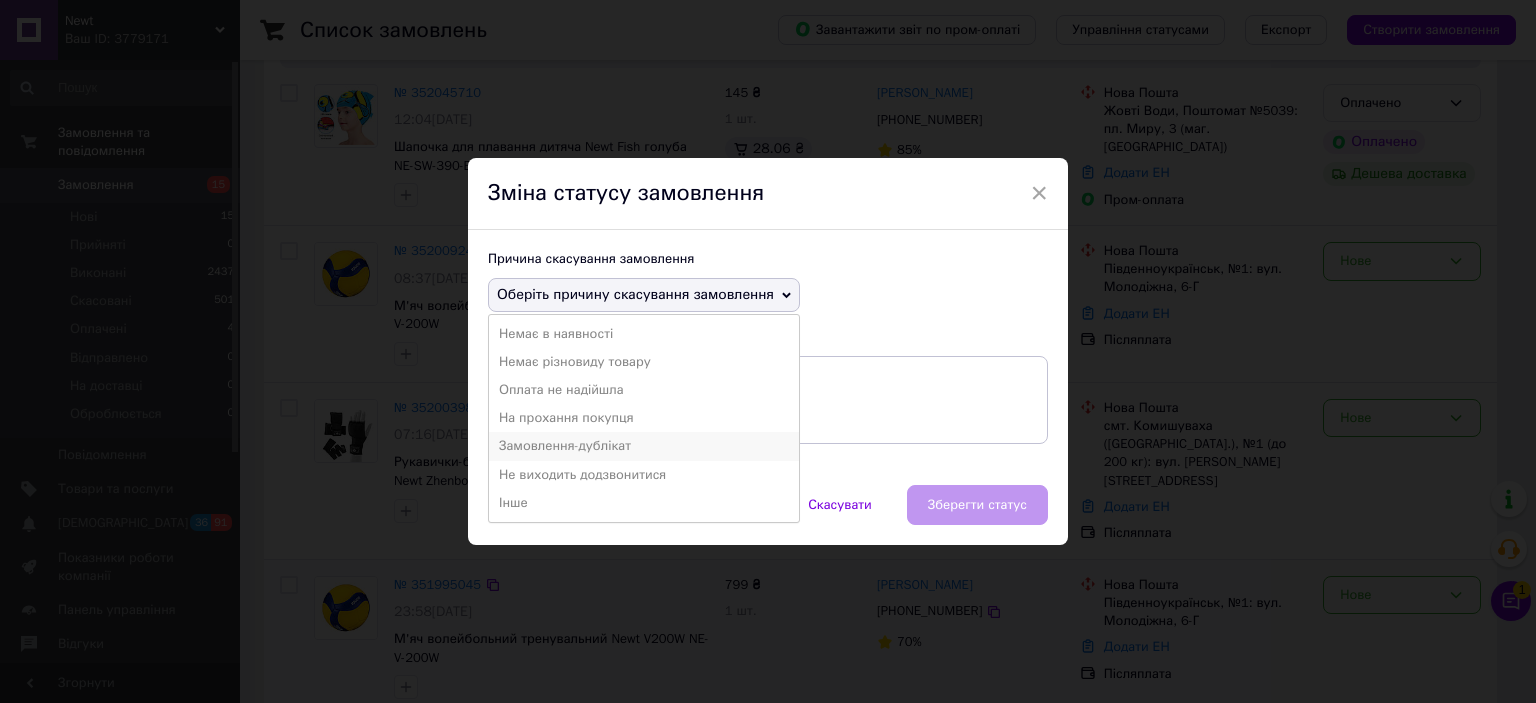 click on "Замовлення-дублікат" at bounding box center (644, 446) 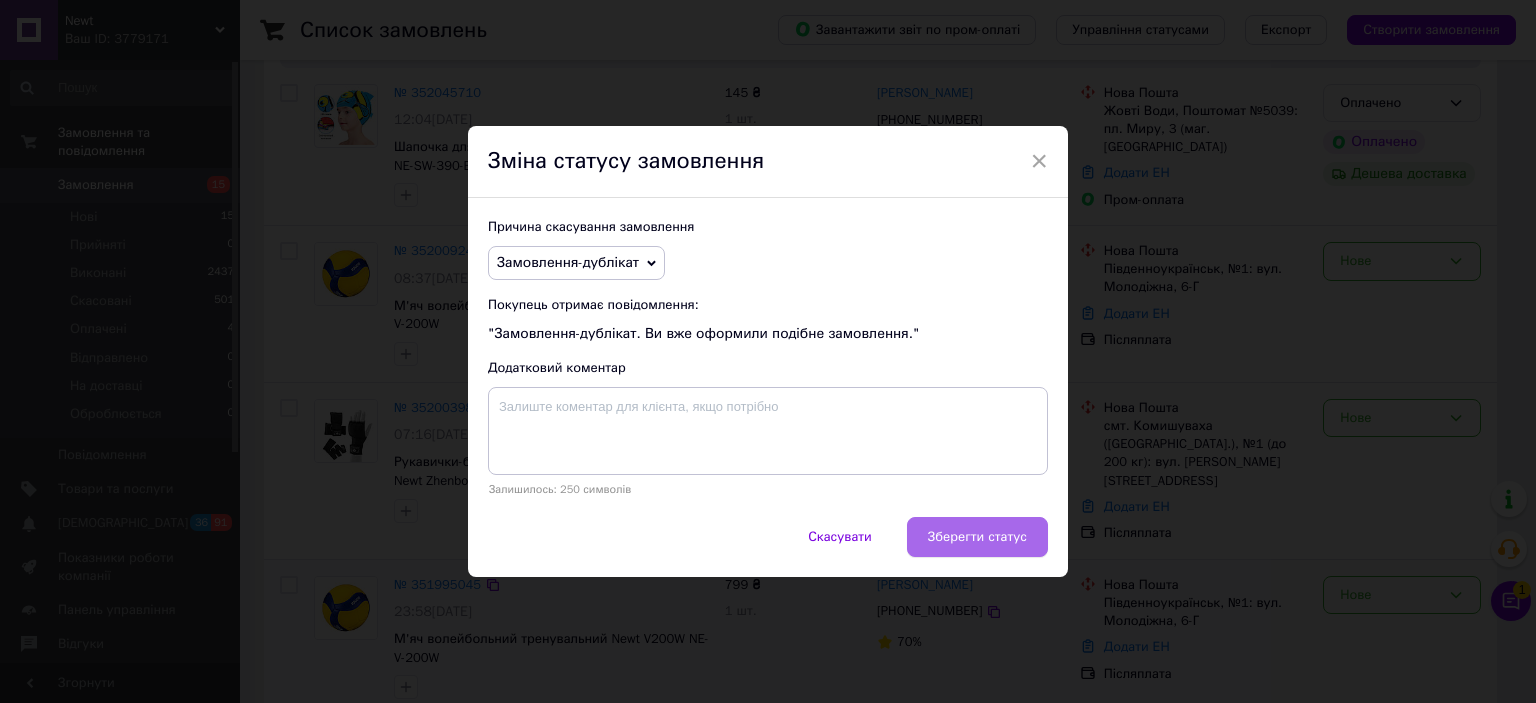 click on "Зберегти статус" at bounding box center [977, 537] 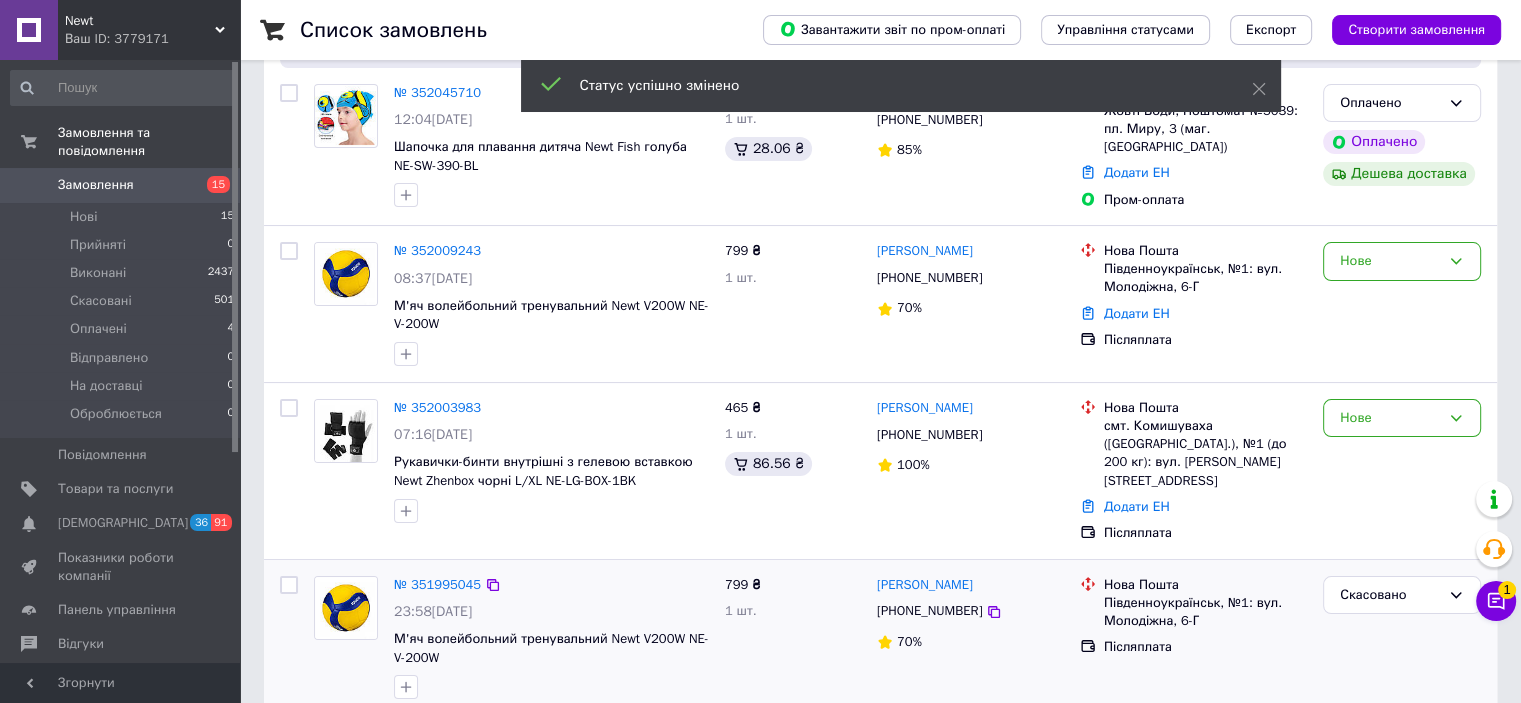 click on "Нове" at bounding box center [1390, 261] 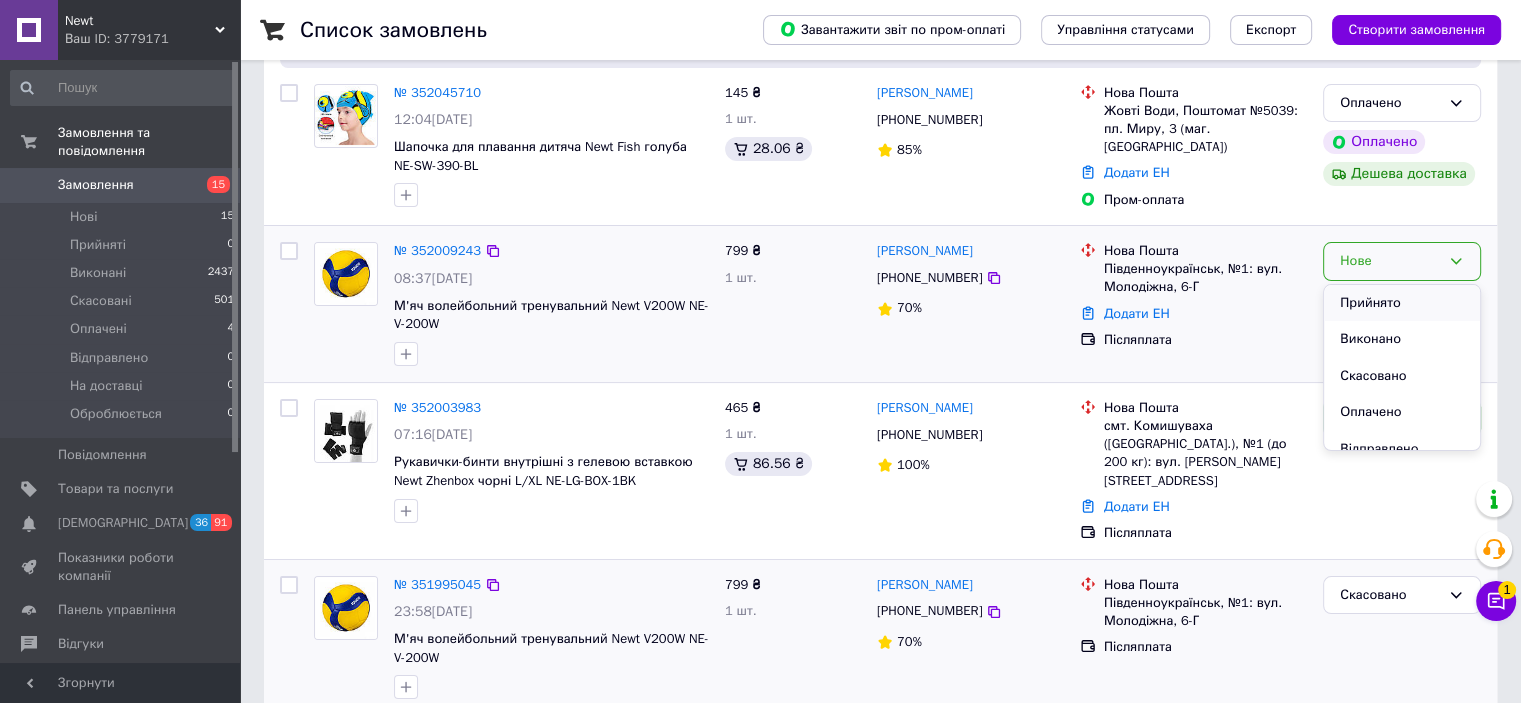 click on "Прийнято" at bounding box center [1402, 303] 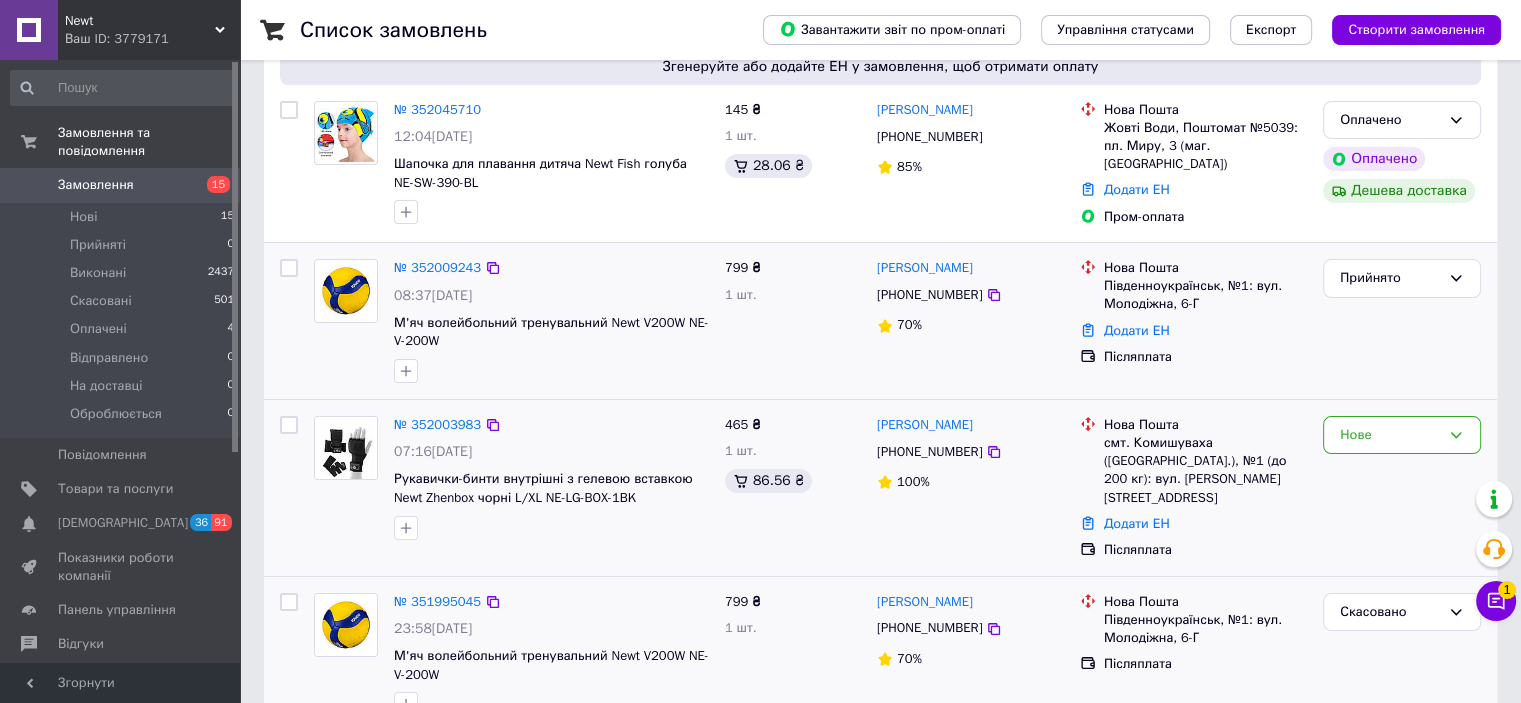 scroll, scrollTop: 200, scrollLeft: 0, axis: vertical 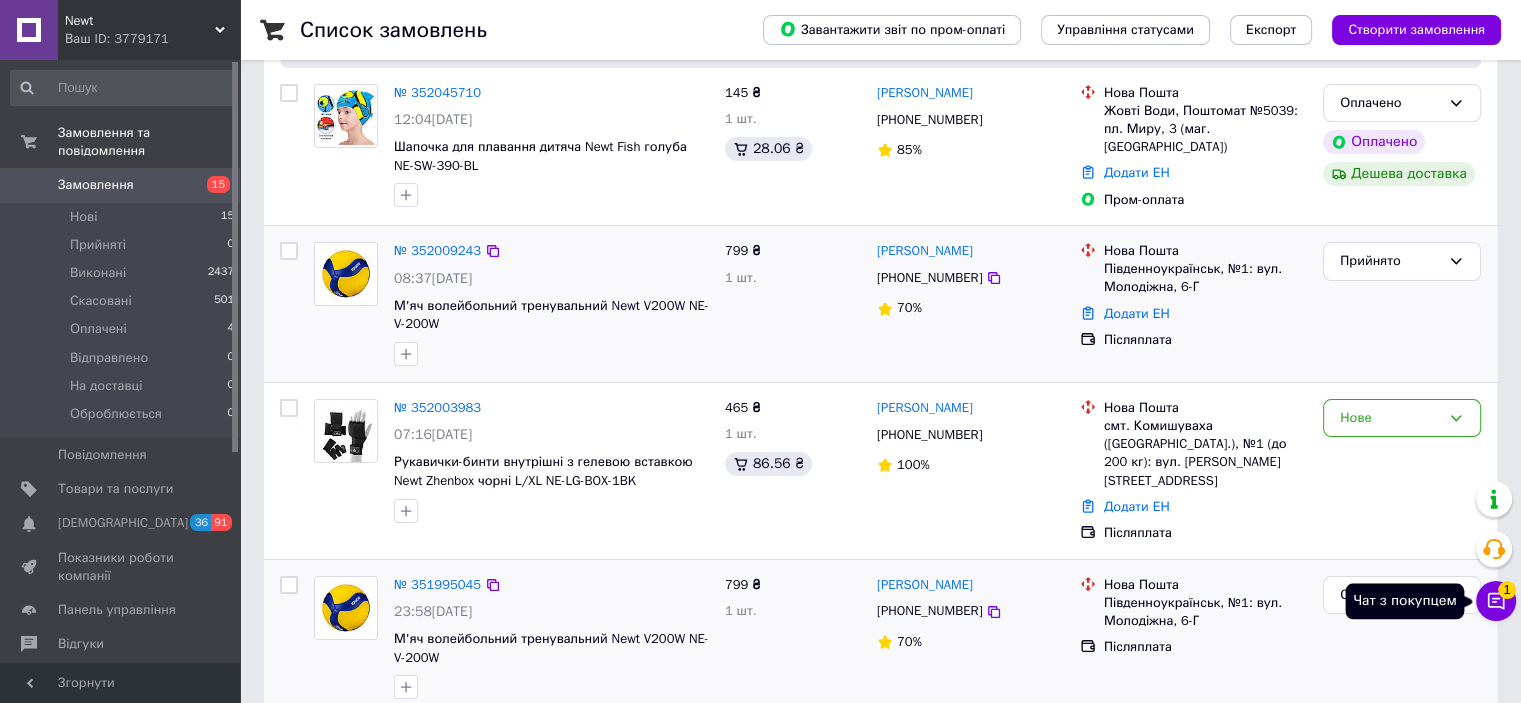 click 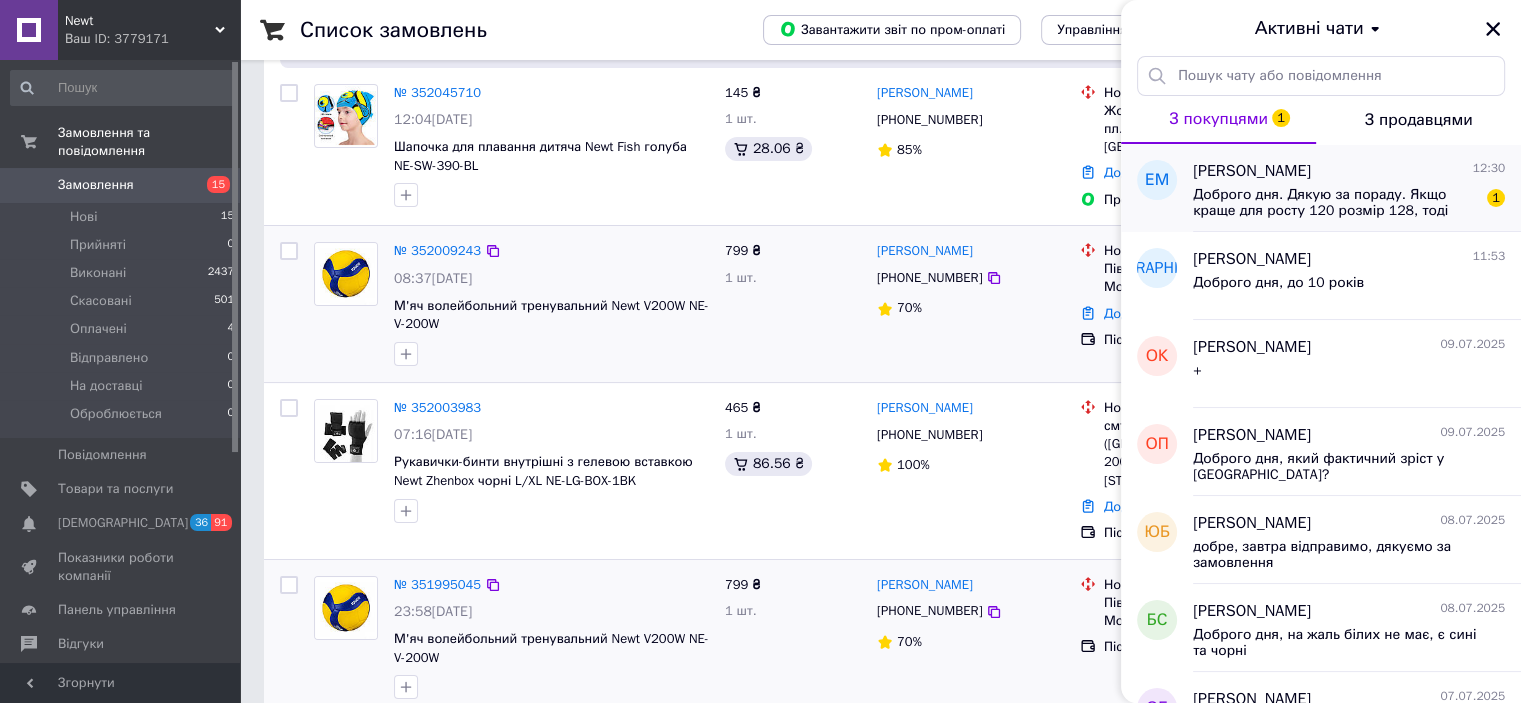 click on "Доброго дня. Дякую за пораду. Якщо краще для росту 120  розмір 128, тоді давайте так. Чекаємо." at bounding box center [1335, 203] 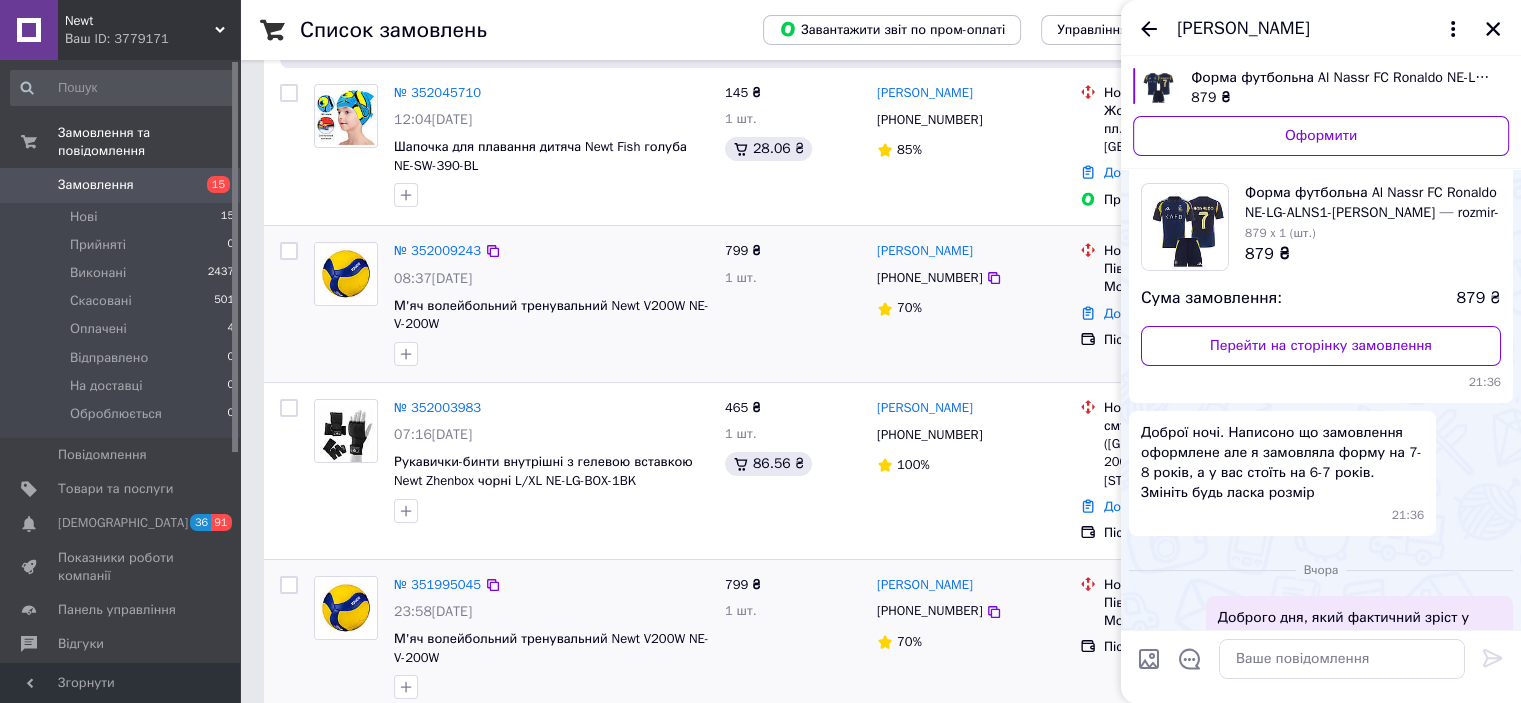 scroll, scrollTop: 794, scrollLeft: 0, axis: vertical 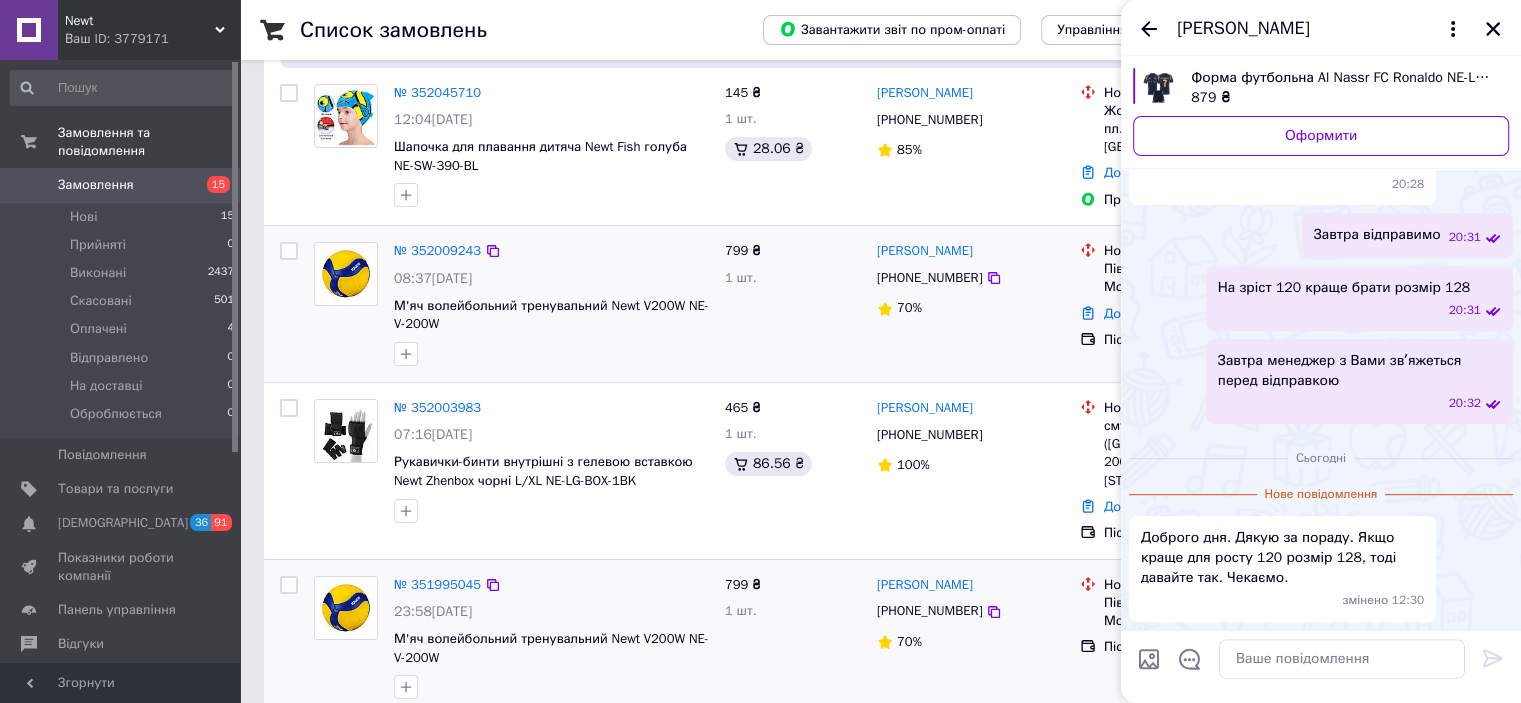 drag, startPoint x: 1296, startPoint y: 19, endPoint x: 1242, endPoint y: 27, distance: 54.589375 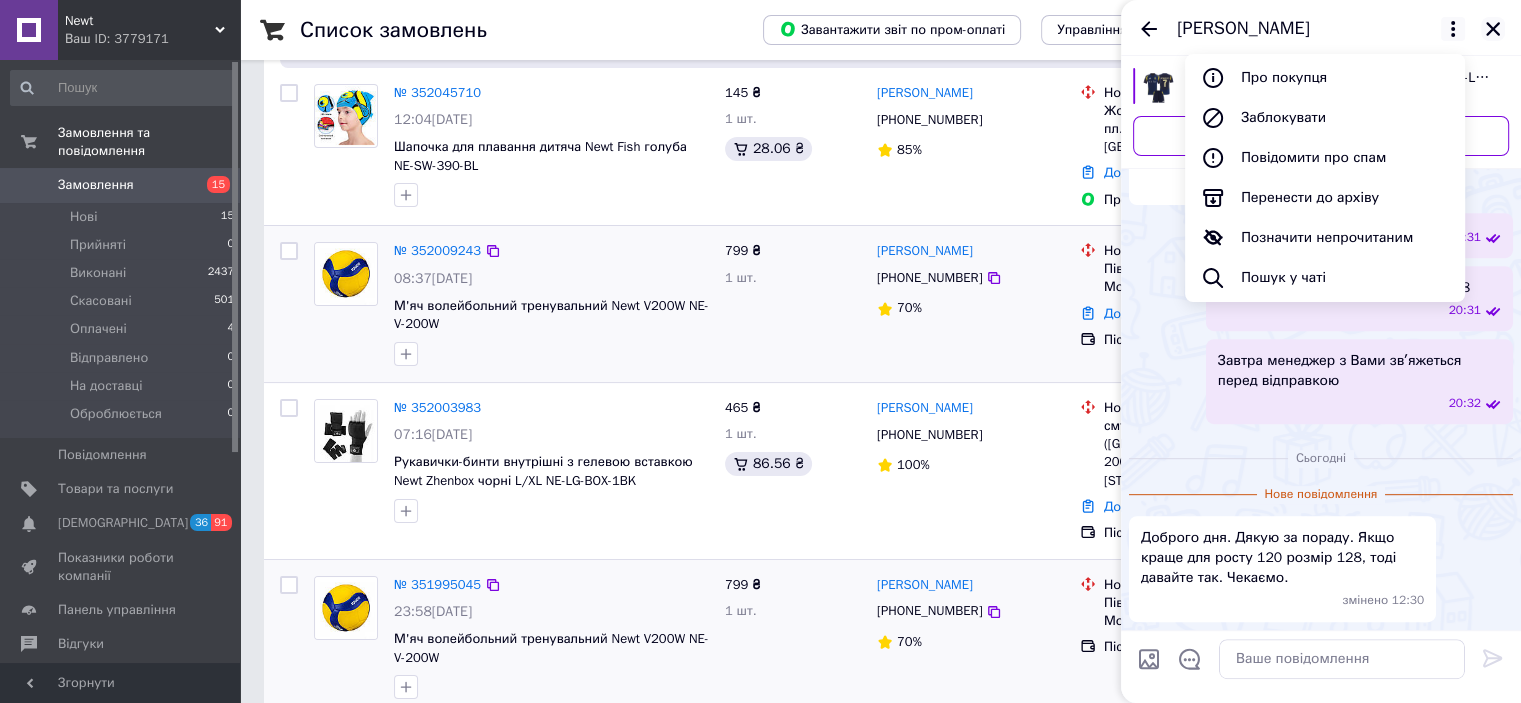 click 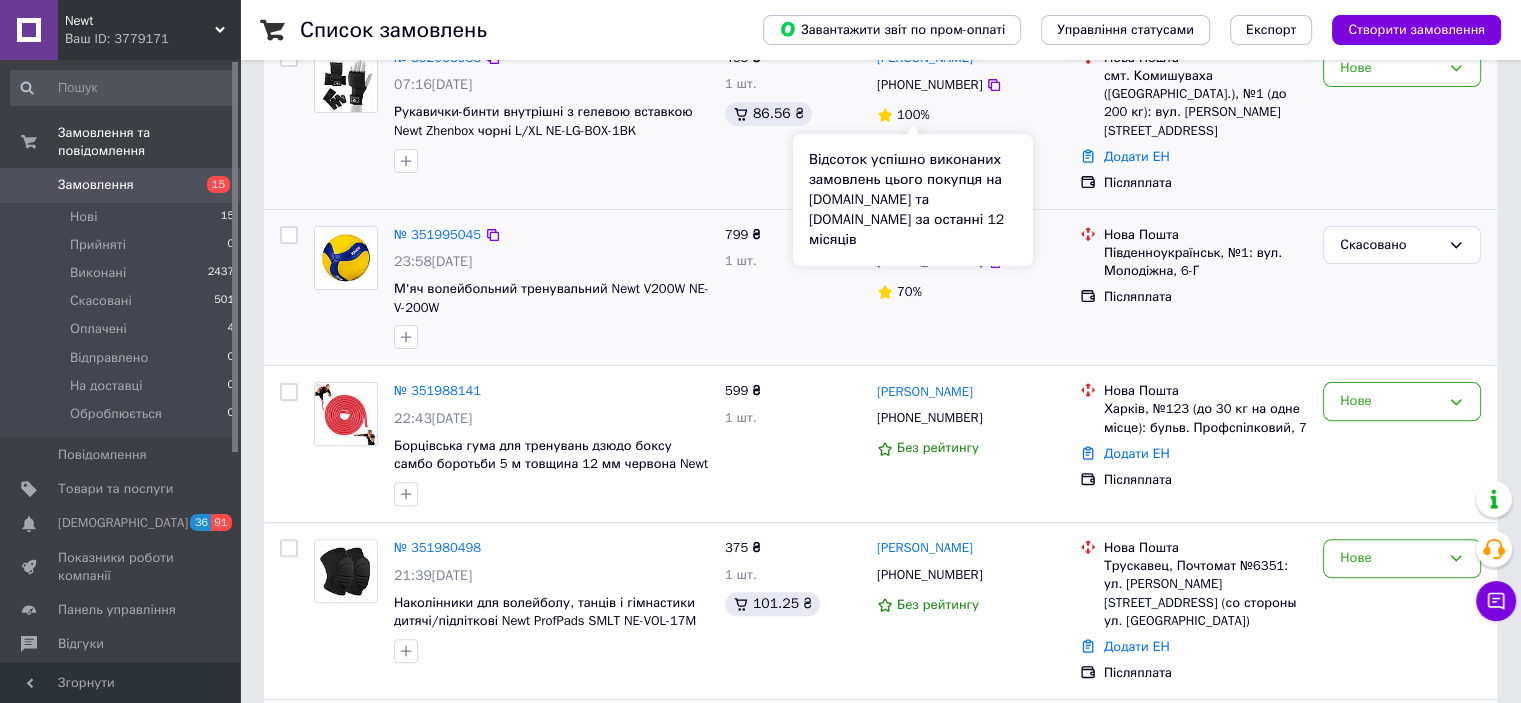 scroll, scrollTop: 600, scrollLeft: 0, axis: vertical 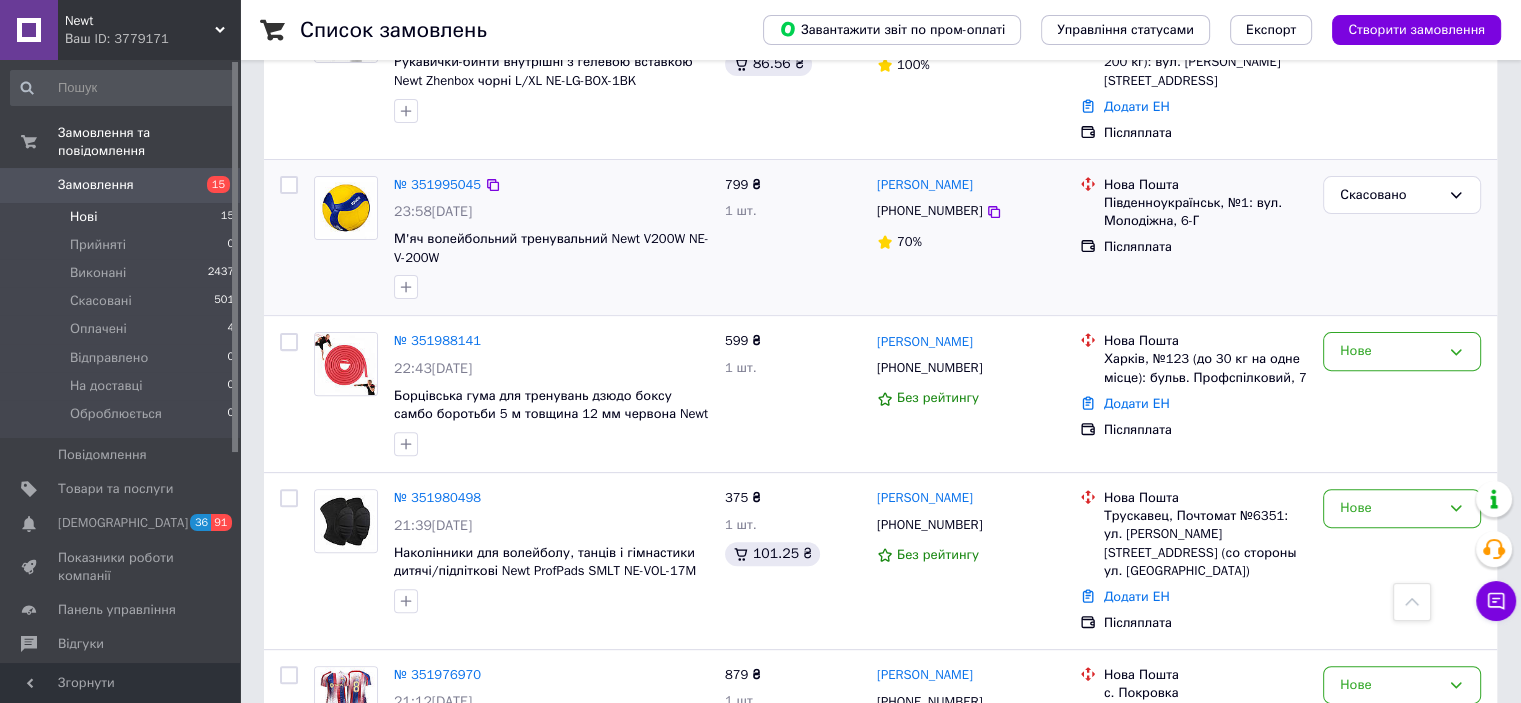 click on "Нові 15" at bounding box center [123, 217] 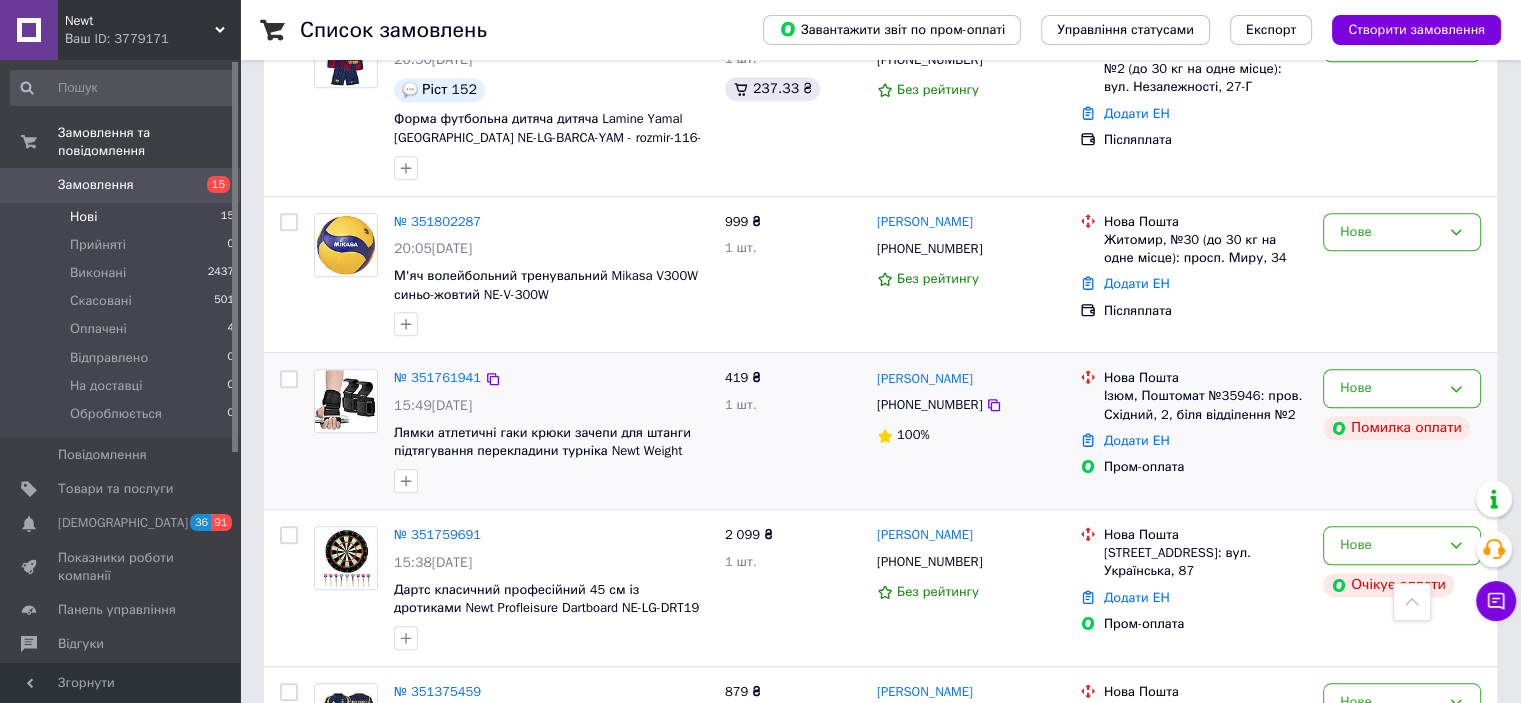 scroll, scrollTop: 1796, scrollLeft: 0, axis: vertical 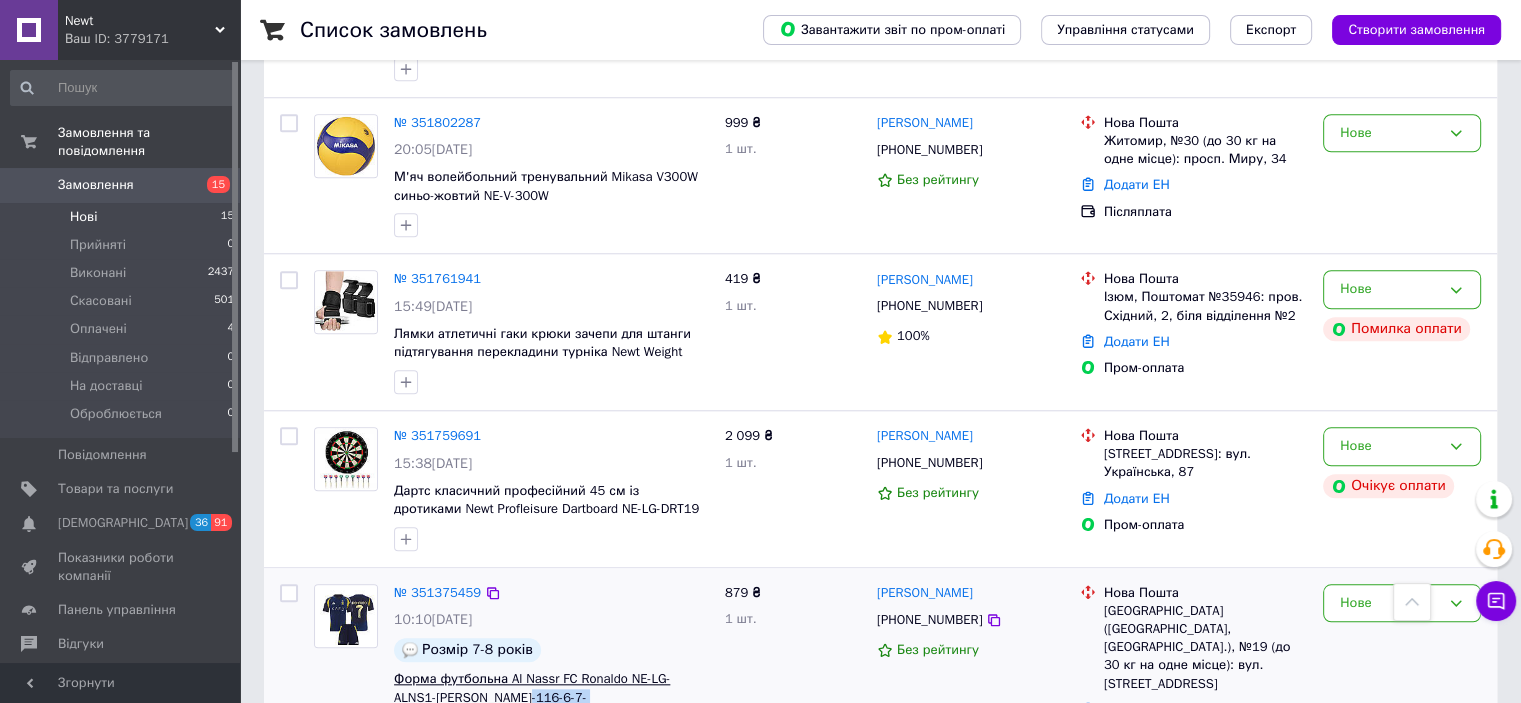 drag, startPoint x: 594, startPoint y: 619, endPoint x: 522, endPoint y: 625, distance: 72.249565 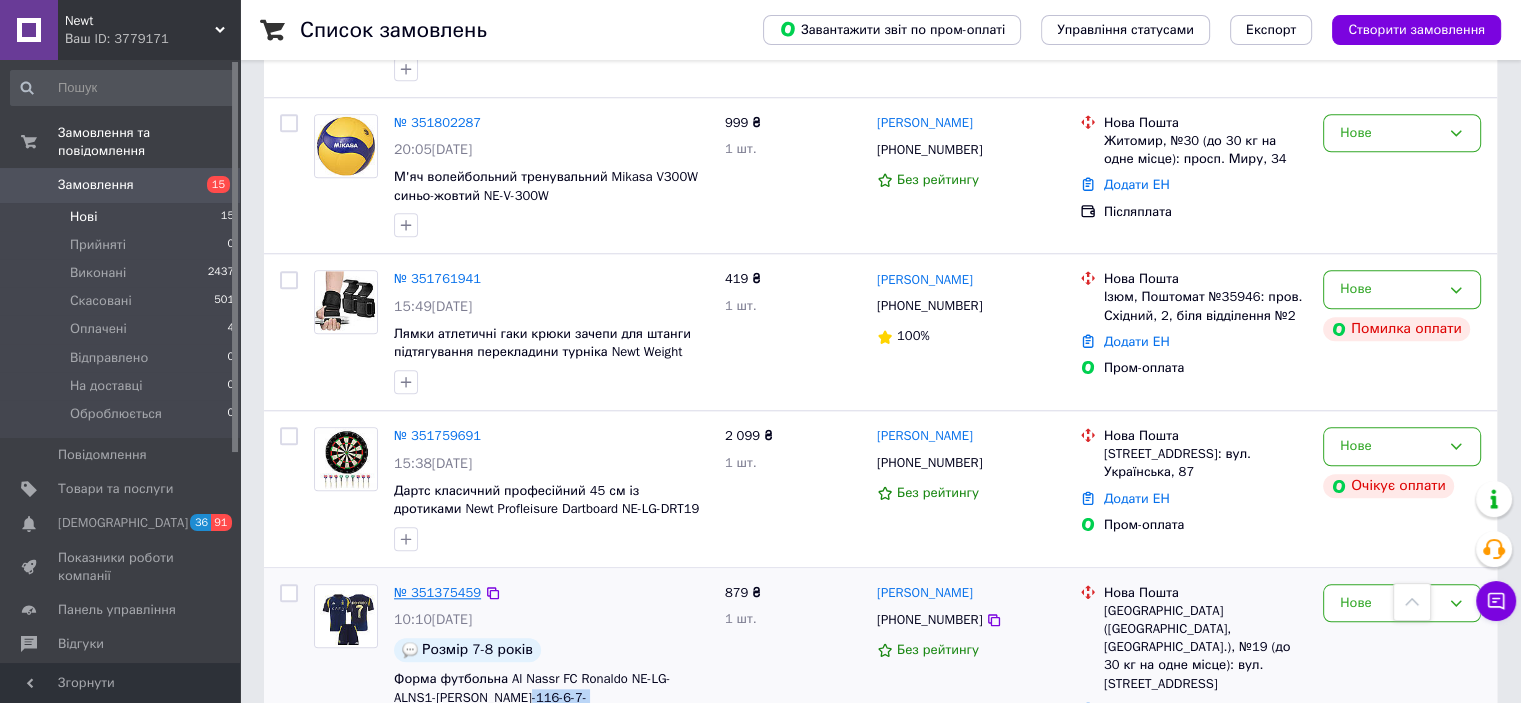click on "№ 351375459" at bounding box center [437, 592] 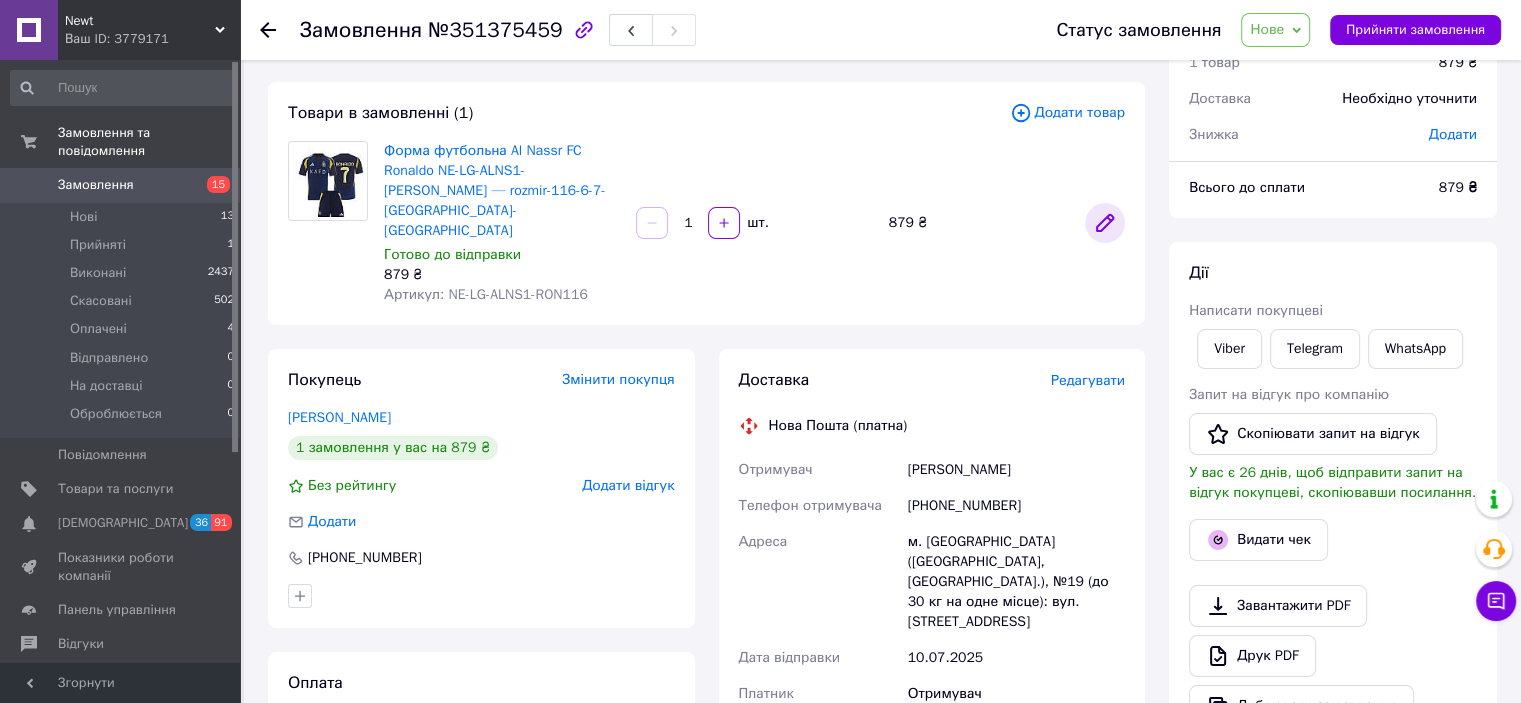 scroll, scrollTop: 0, scrollLeft: 0, axis: both 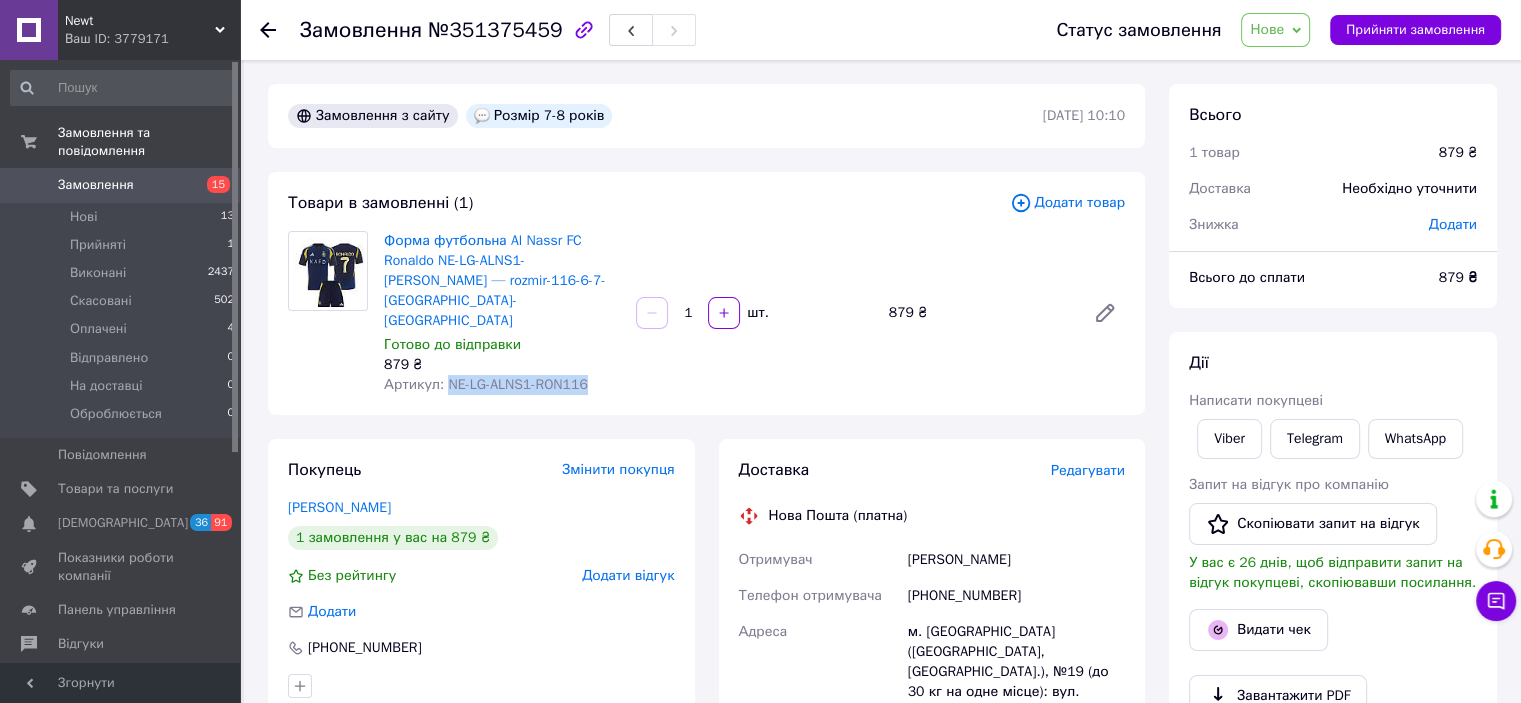drag, startPoint x: 600, startPoint y: 339, endPoint x: 442, endPoint y: 351, distance: 158.45505 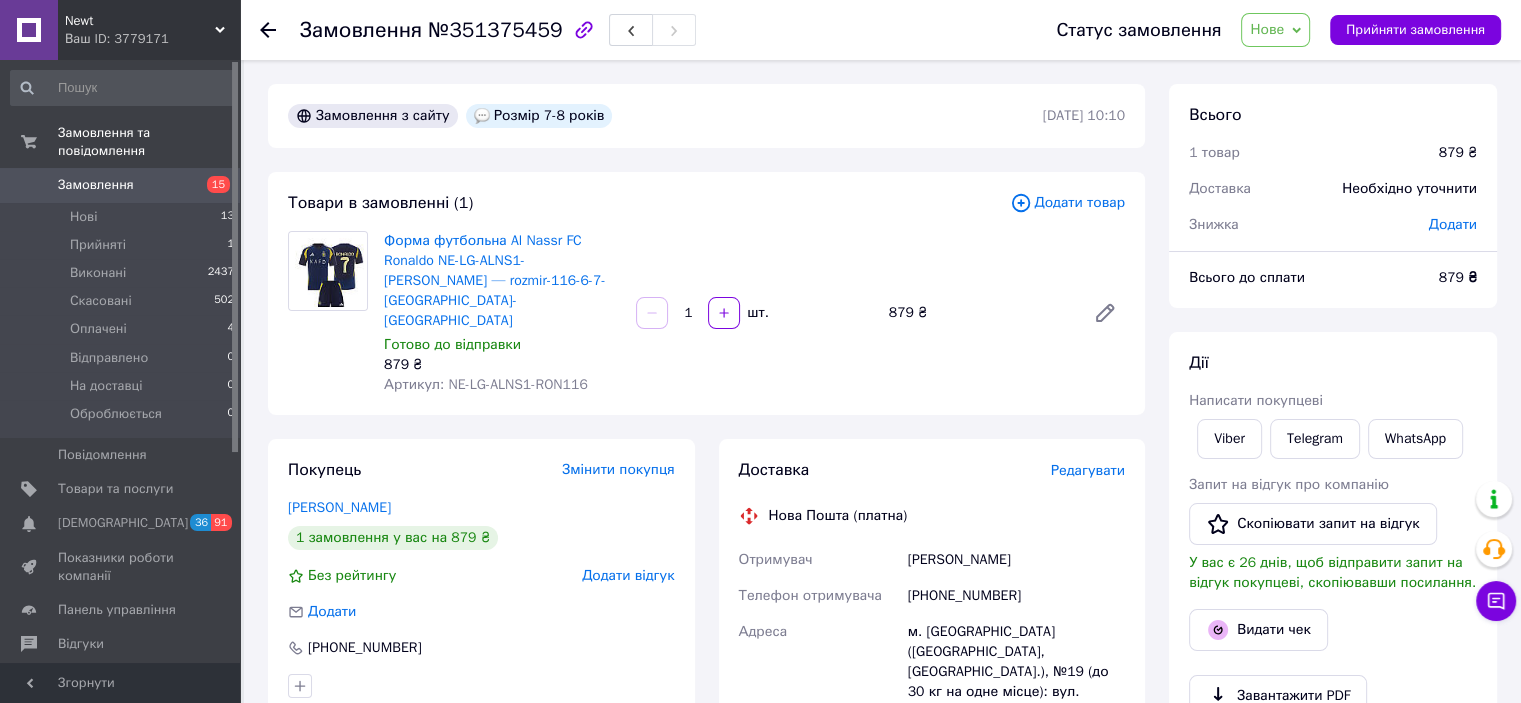 click on "Додати товар" at bounding box center [1067, 203] 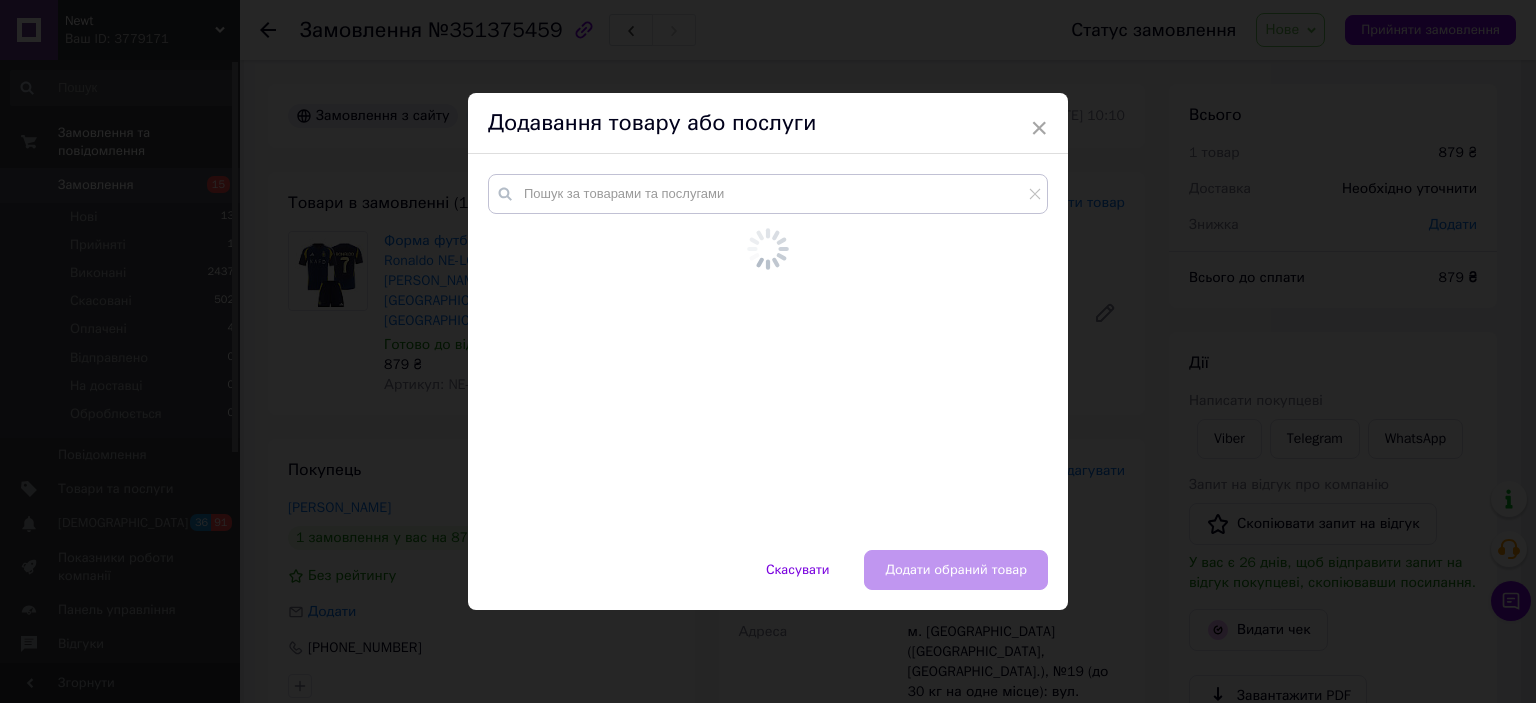 click at bounding box center [768, 352] 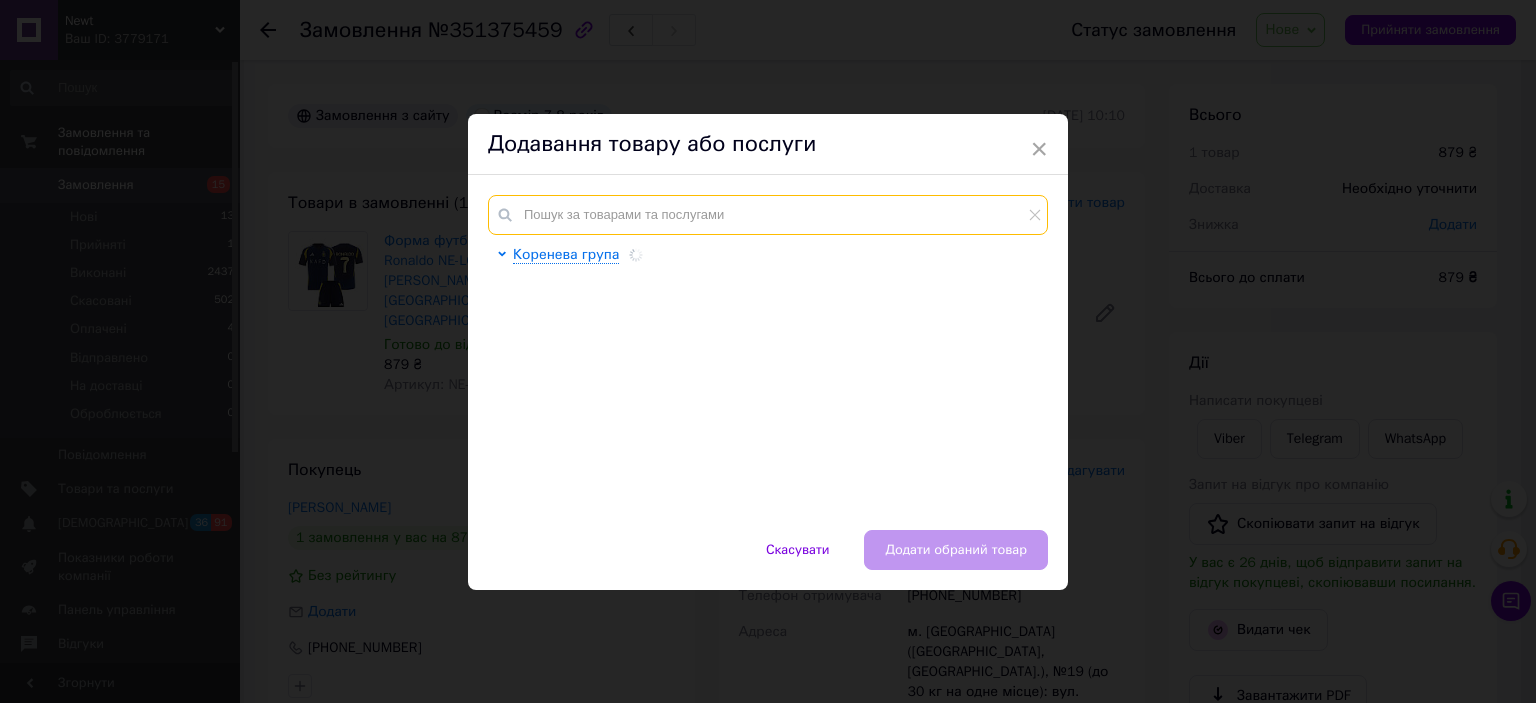 click at bounding box center (768, 215) 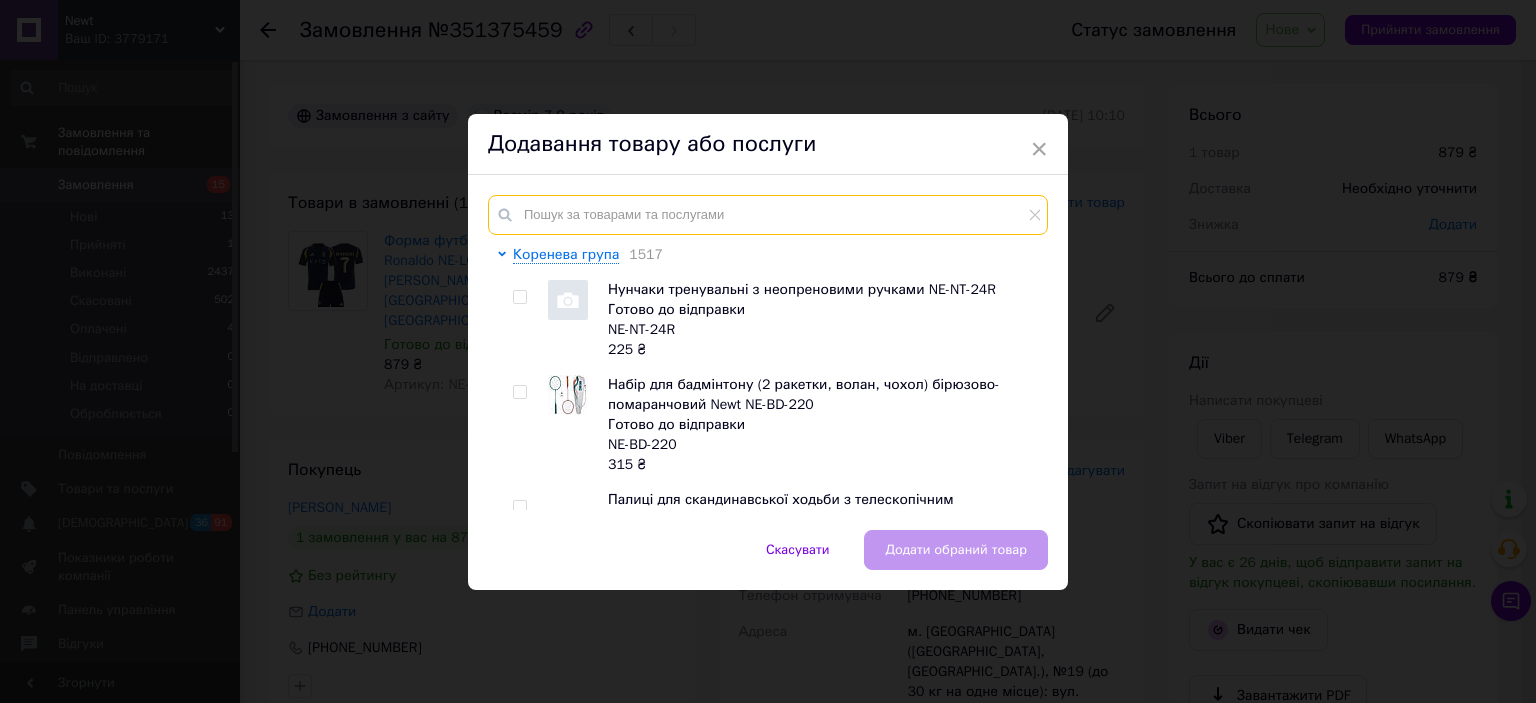 paste on "NE-LG-ALNS1-RON116" 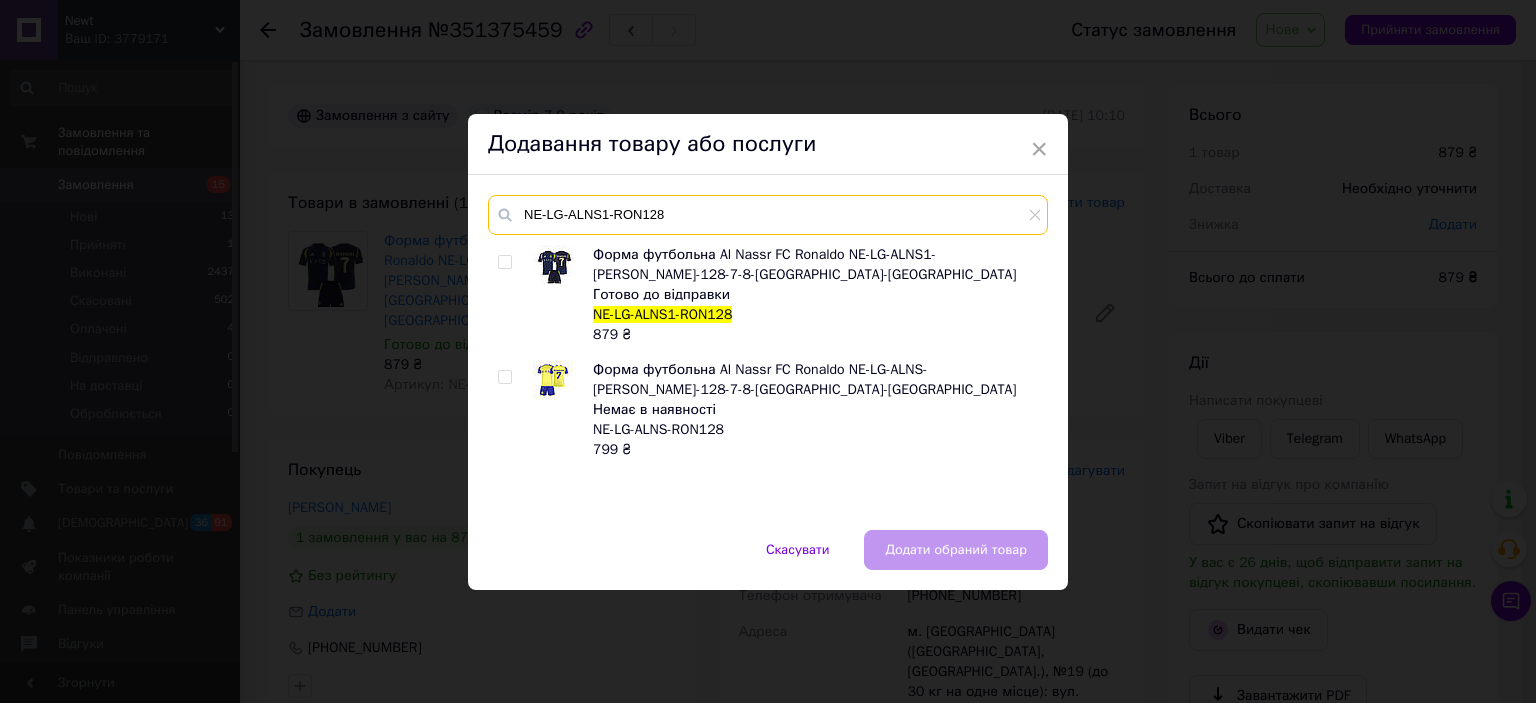 type on "NE-LG-ALNS1-RON128" 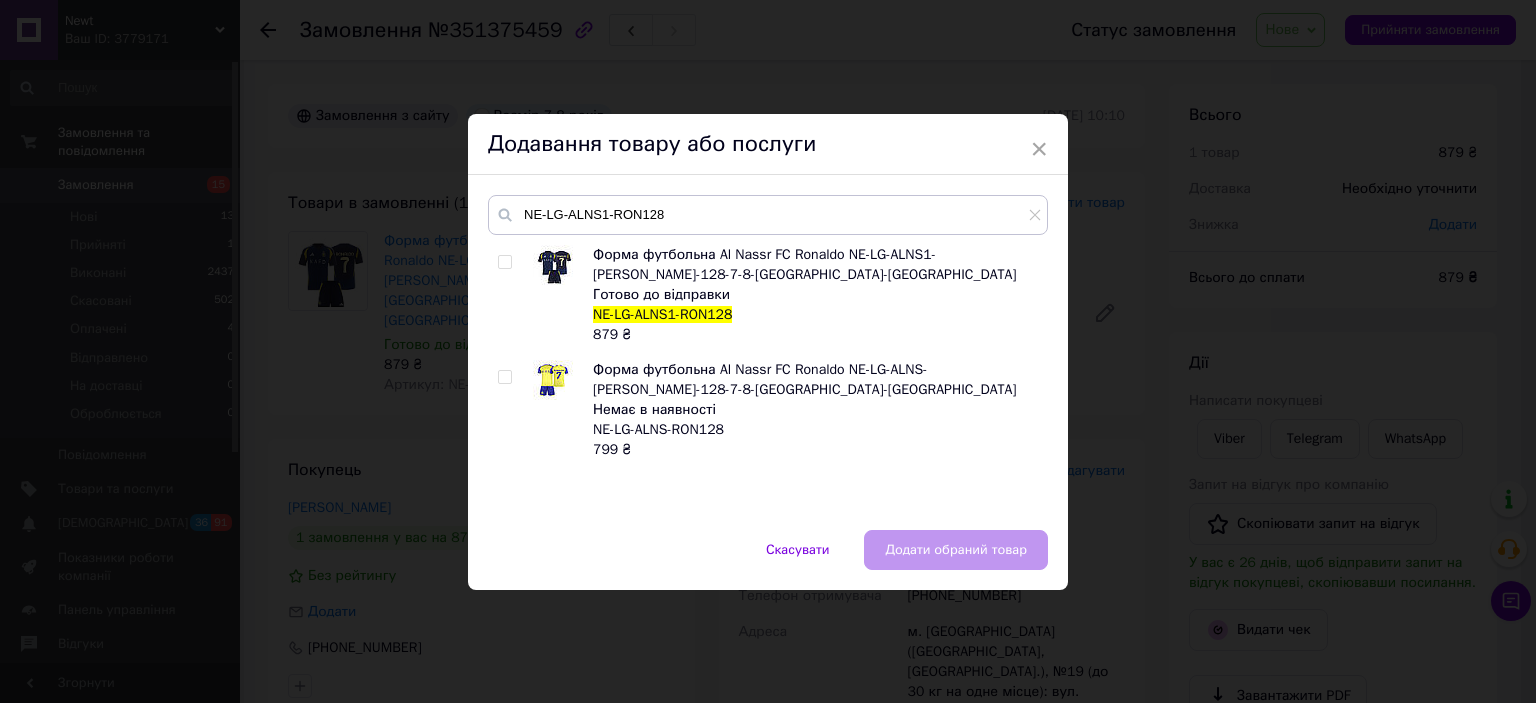 click at bounding box center (504, 262) 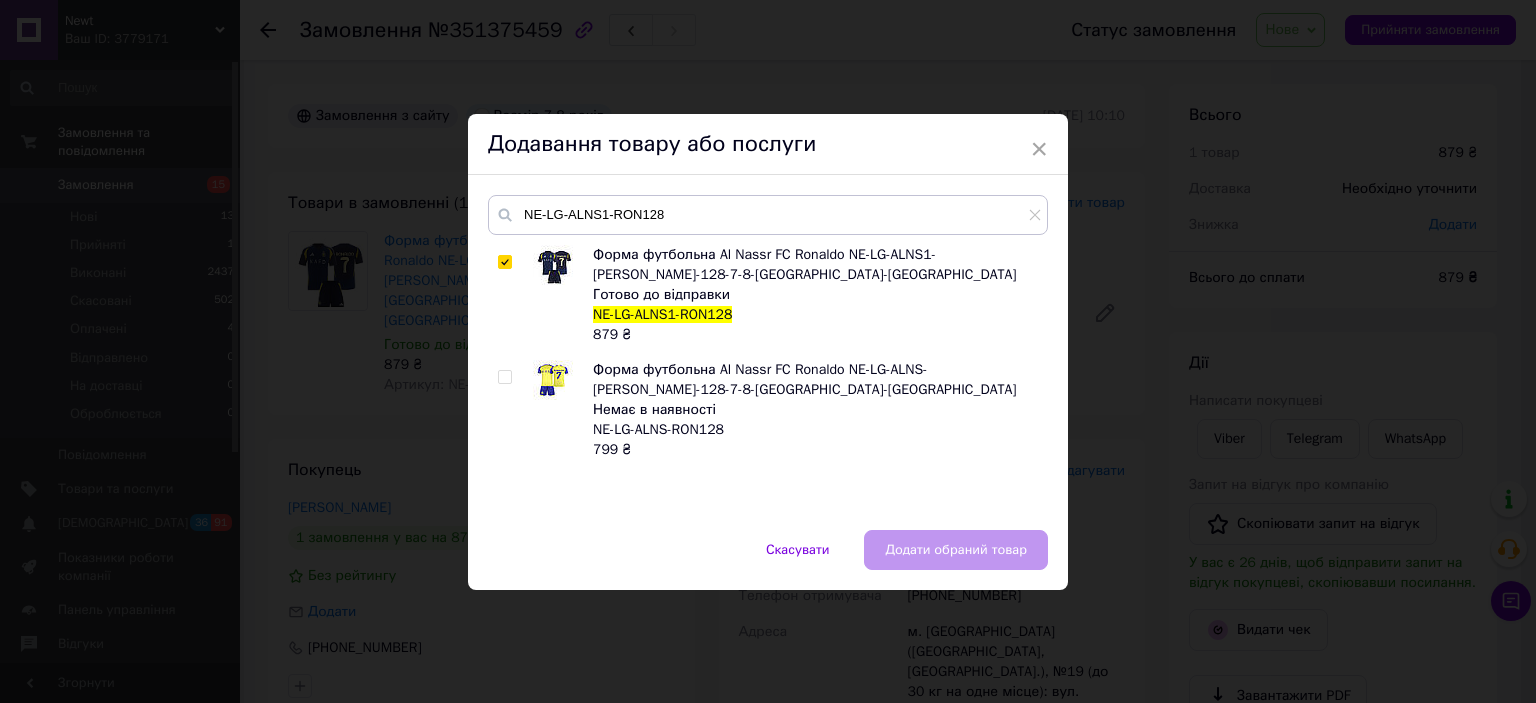 checkbox on "true" 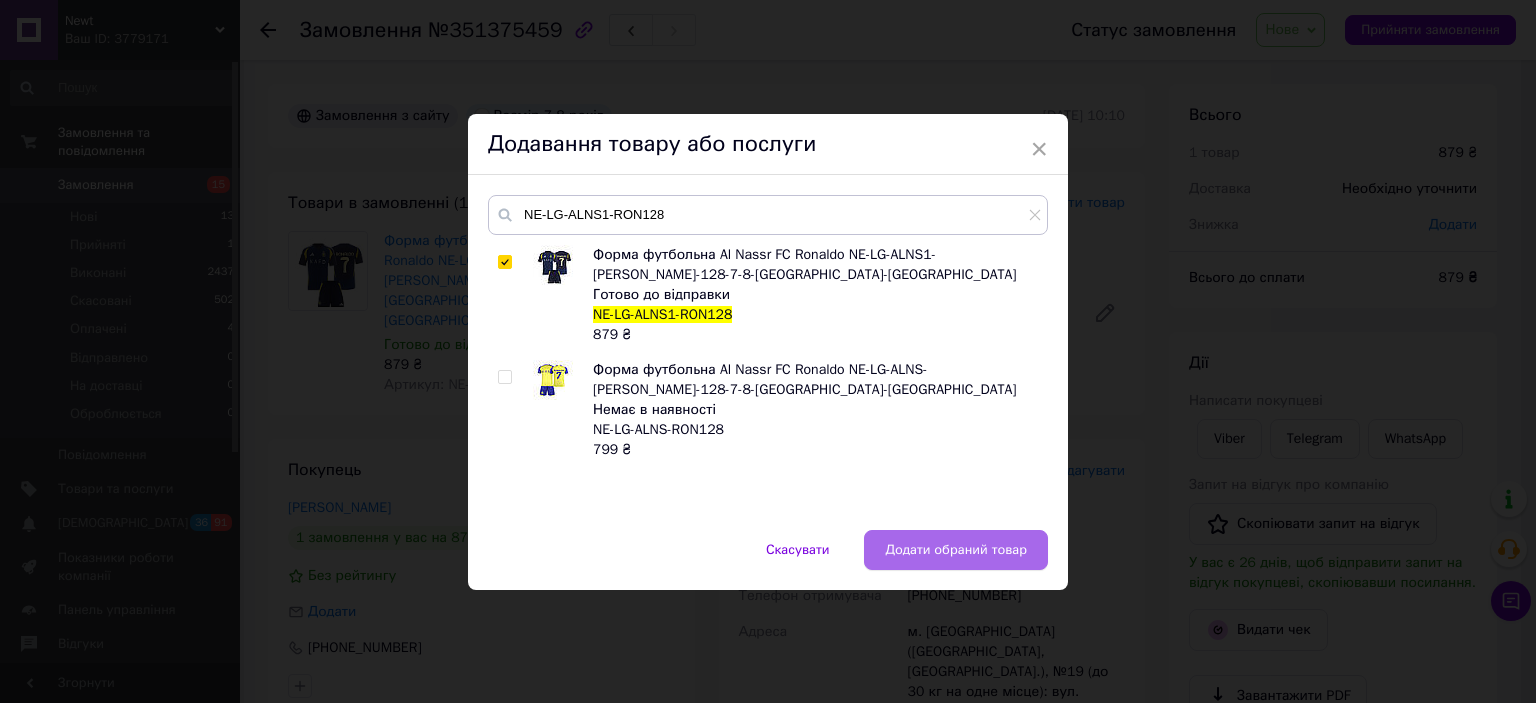 click on "Додати обраний товар" at bounding box center (956, 550) 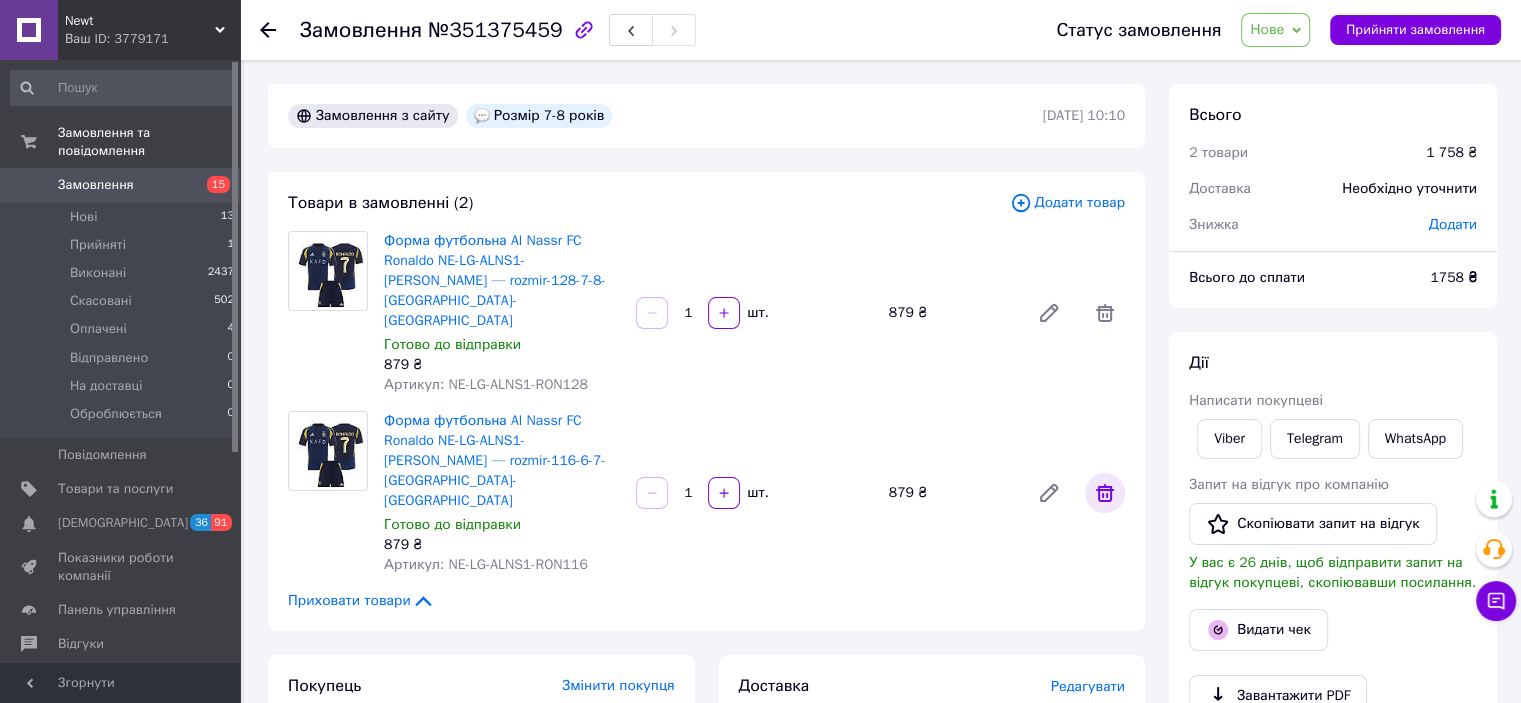 click 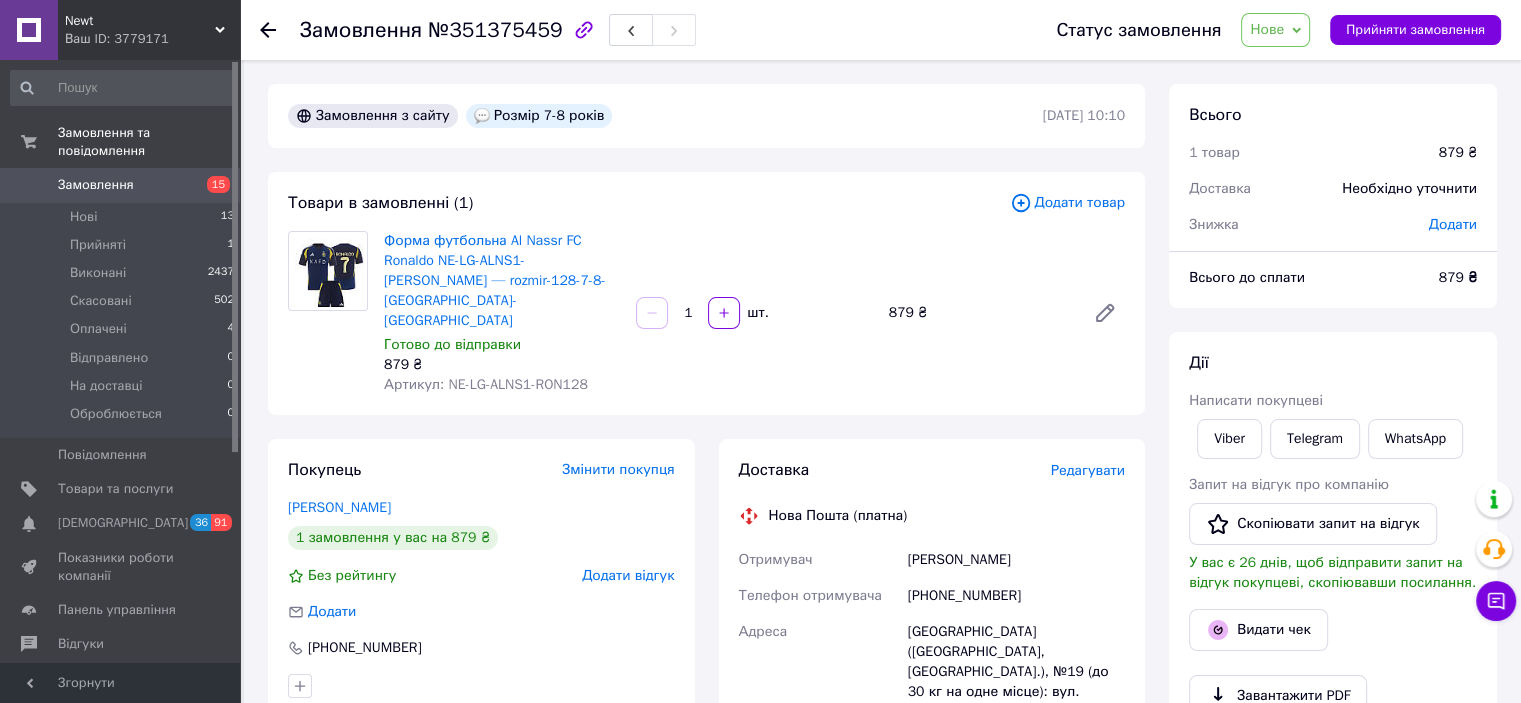 click on "Замовлення" at bounding box center [96, 185] 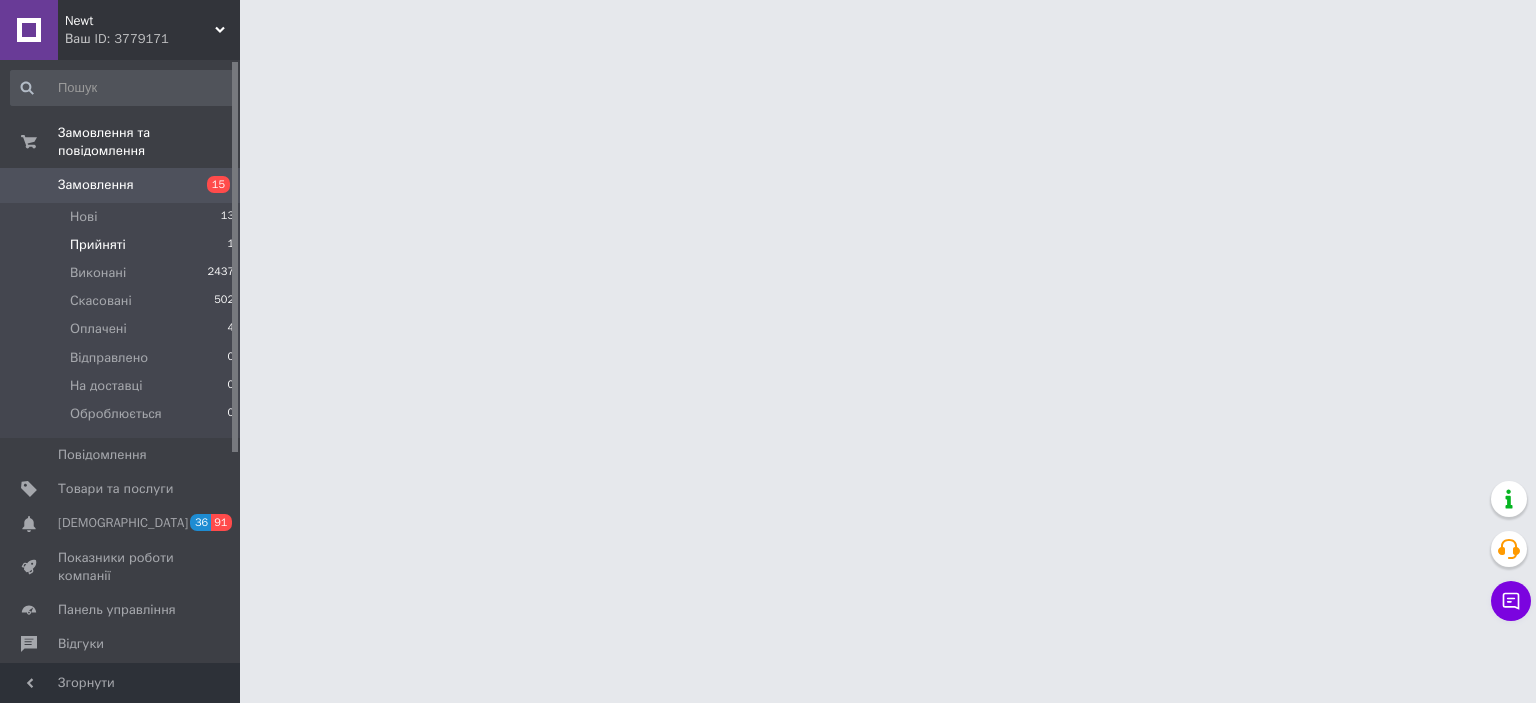 click on "Прийняті" at bounding box center (98, 245) 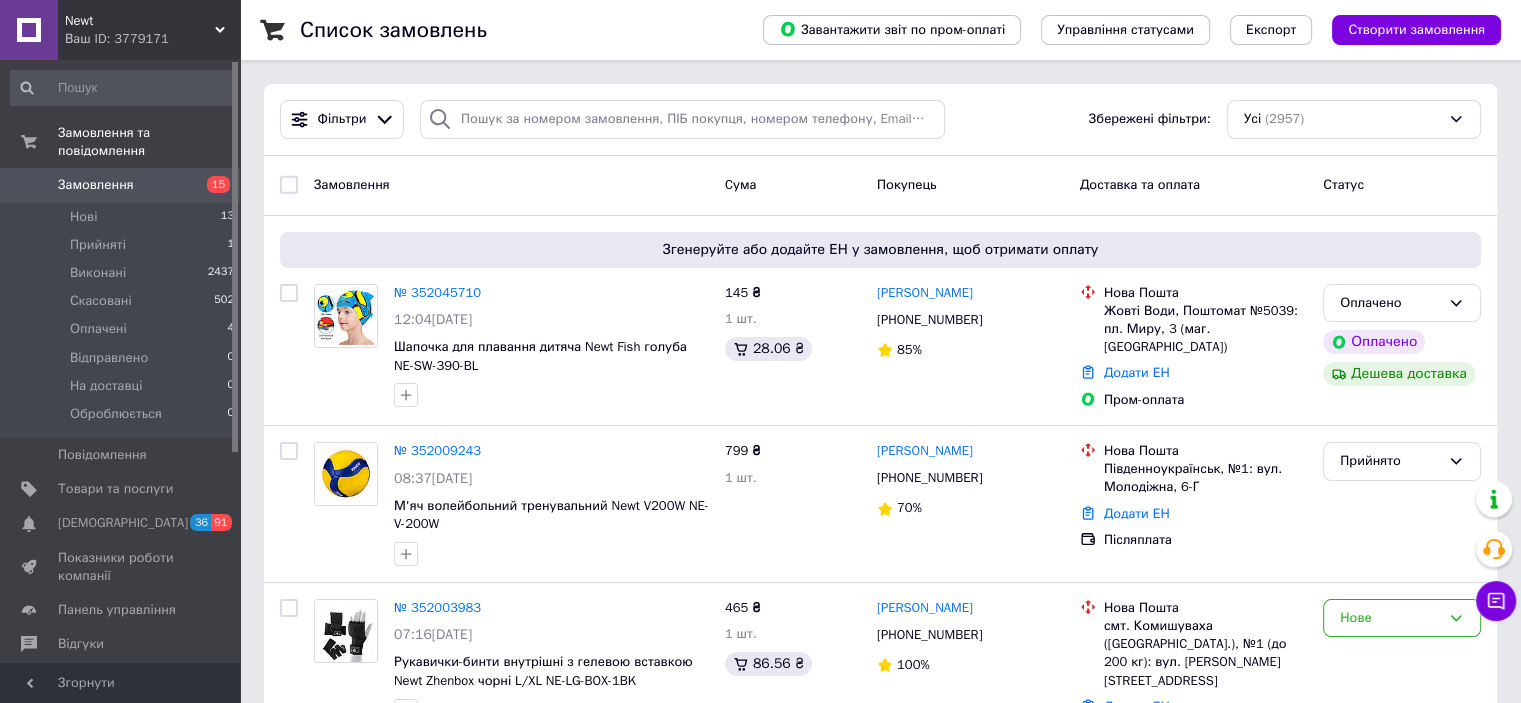 click on "Прийняті" at bounding box center [98, 245] 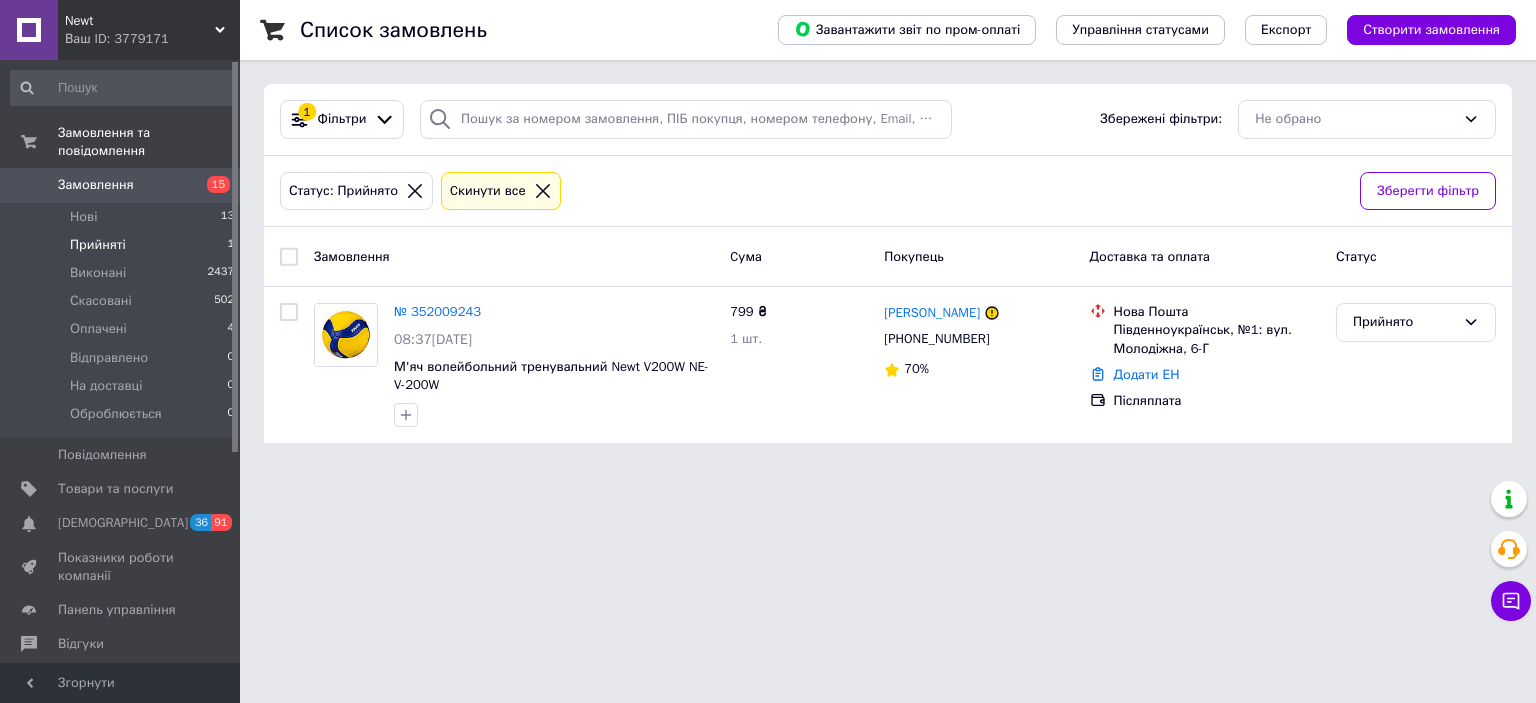 click 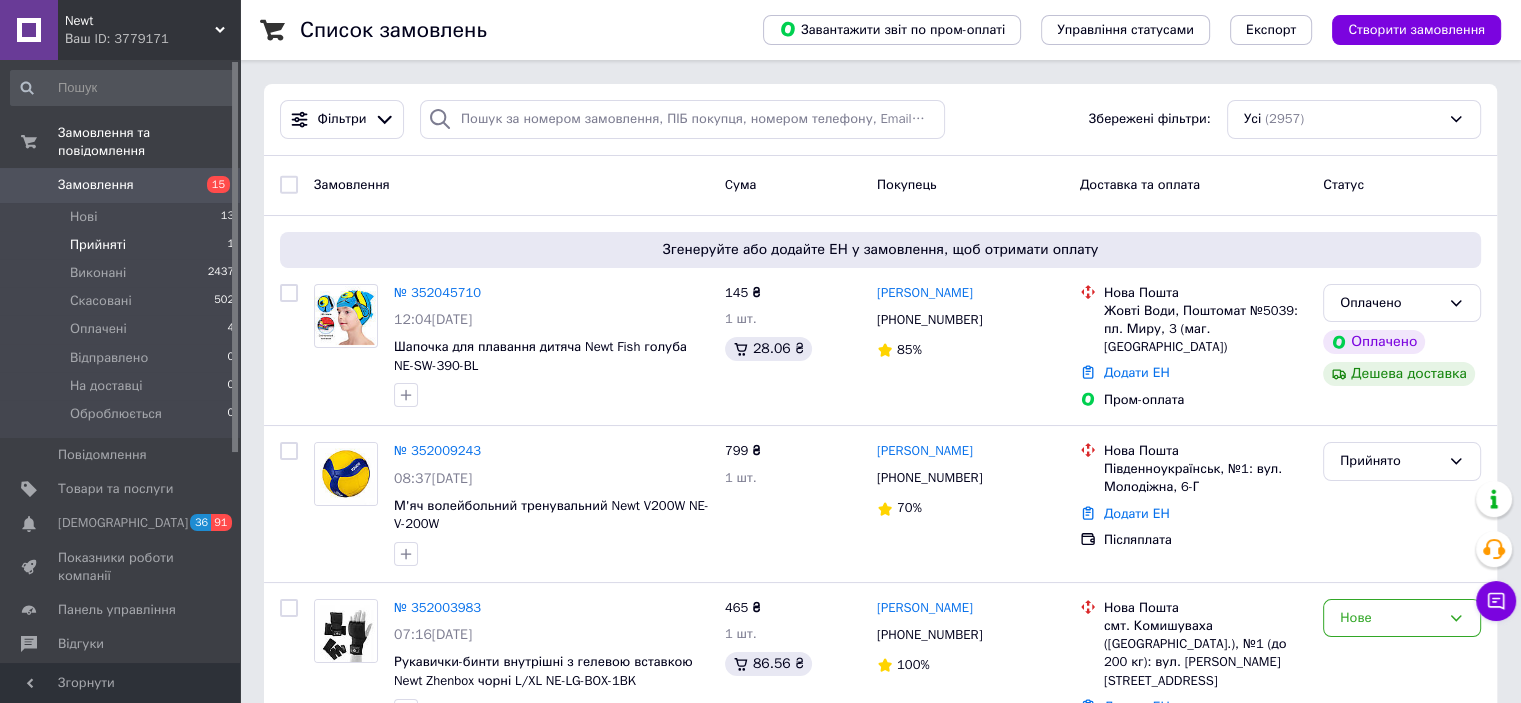 click on "Newt" at bounding box center [140, 21] 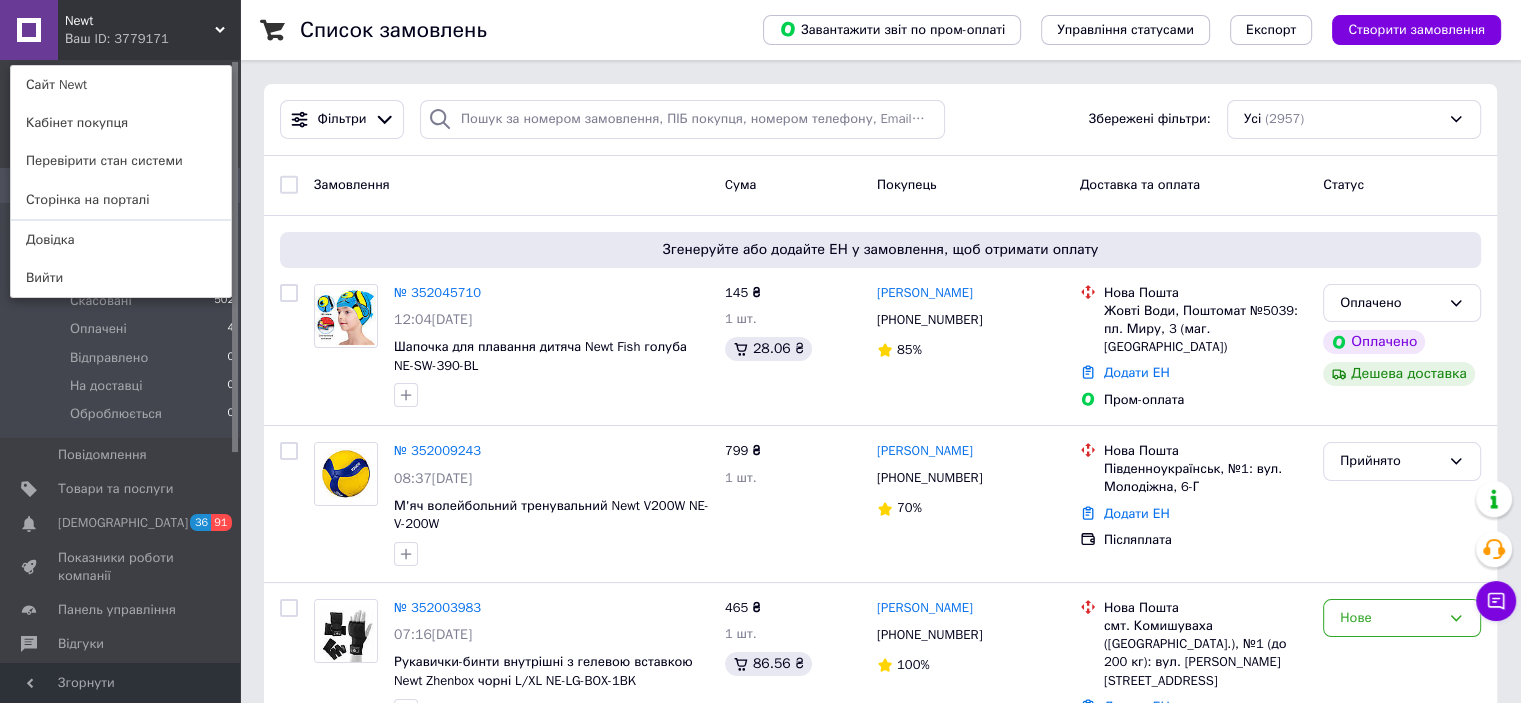 click on "Список замовлень   Завантажити звіт по пром-оплаті Управління статусами Експорт Створити замовлення Фільтри Збережені фільтри: Усі (2957) Замовлення Cума Покупець Доставка та оплата Статус Згенеруйте або додайте ЕН у замовлення, щоб отримати оплату № 352045710 12:04, 10.07.2025 Шапочка для плавання дитяча Newt Fish голуба NE-SW-390-BL 145 ₴ 1 шт. 28.06 ₴ Инна Шевченко +380955568717 85% Нова Пошта Жовті Води, Поштомат №5039: пл. Миру, 3 (маг. АТБ) Додати ЕН Пром-оплата Оплачено Оплачено Дешева доставка № 352009243 08:37, 10.07.2025 М'яч волейбольний тренувальний Newt V200W NE-V-200W 799 ₴ 1 шт. Альона Морська +380993242324 70%" at bounding box center (880, 1943) 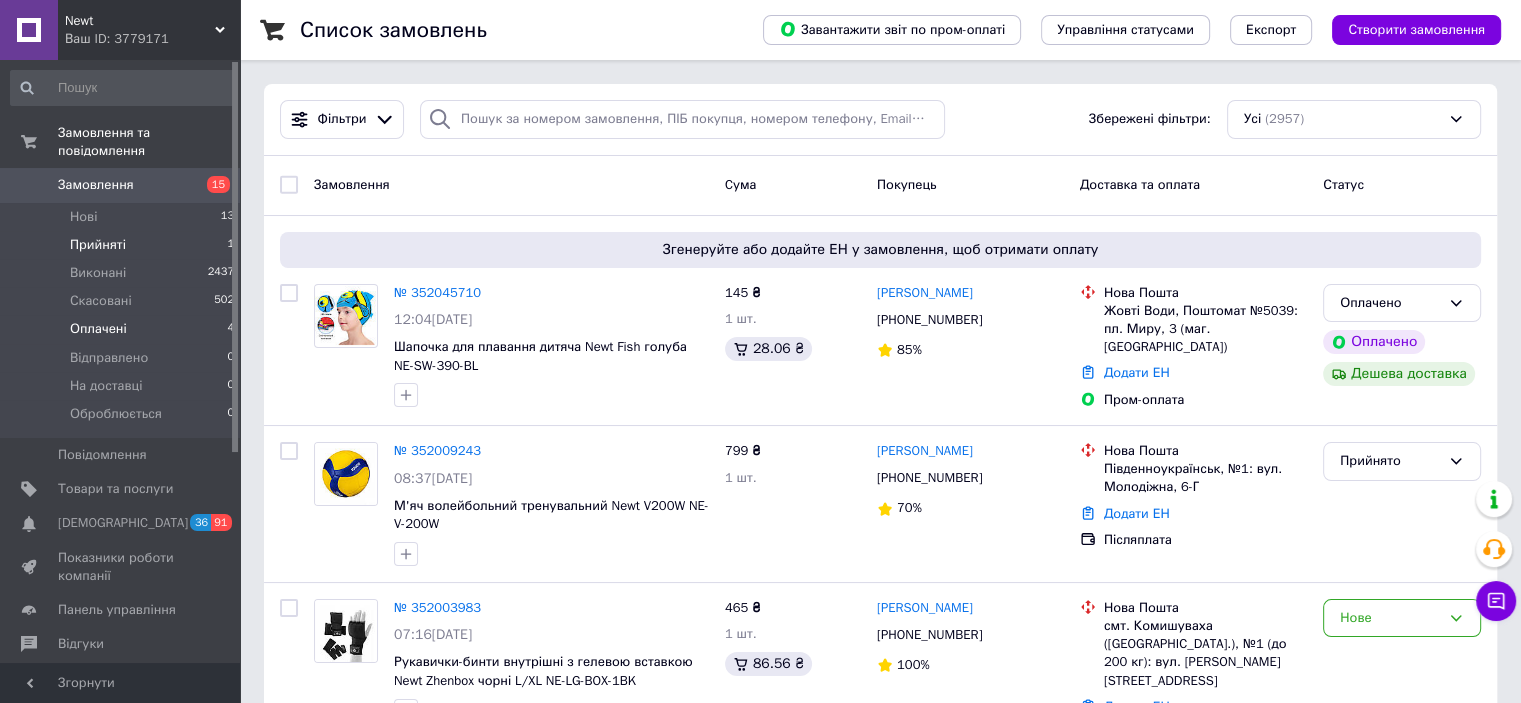 click on "Оплачені" at bounding box center [98, 329] 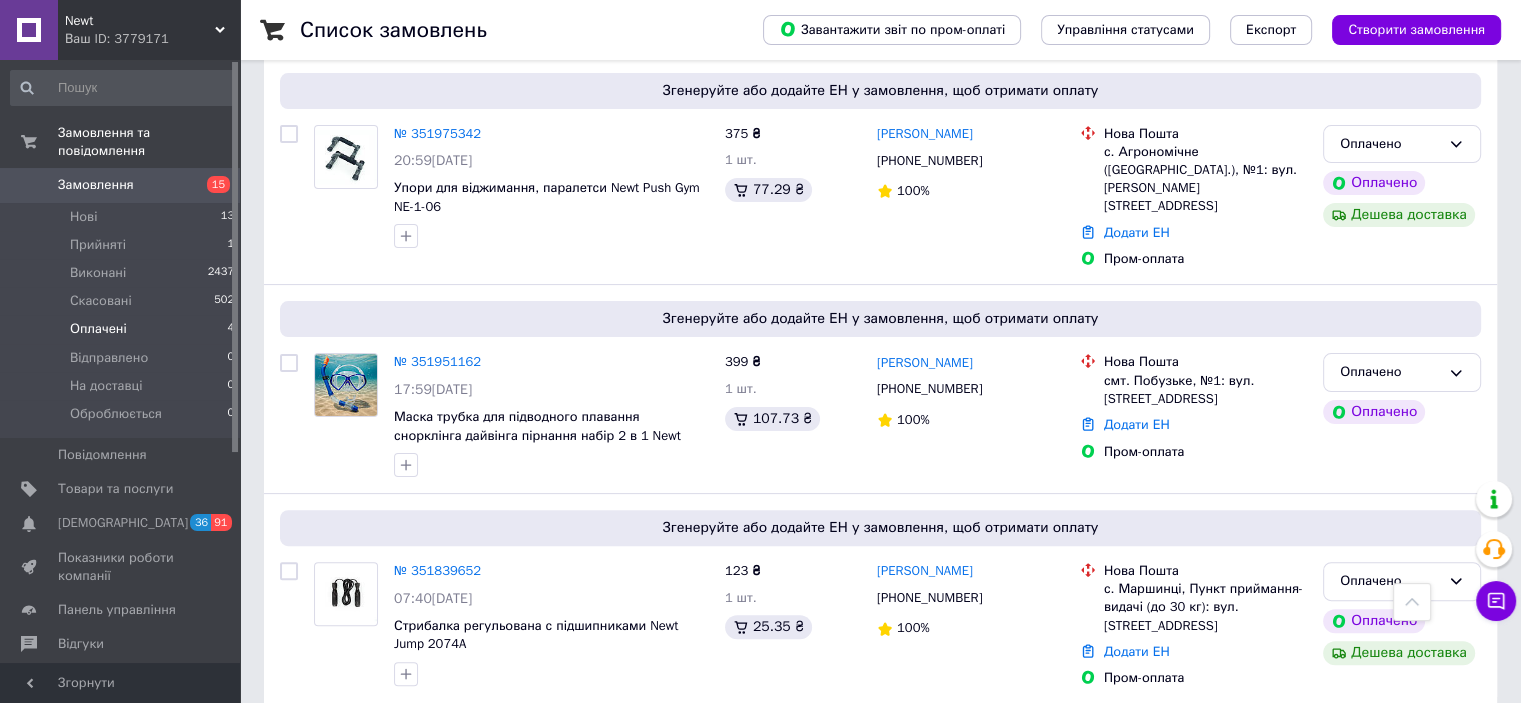 scroll, scrollTop: 41, scrollLeft: 0, axis: vertical 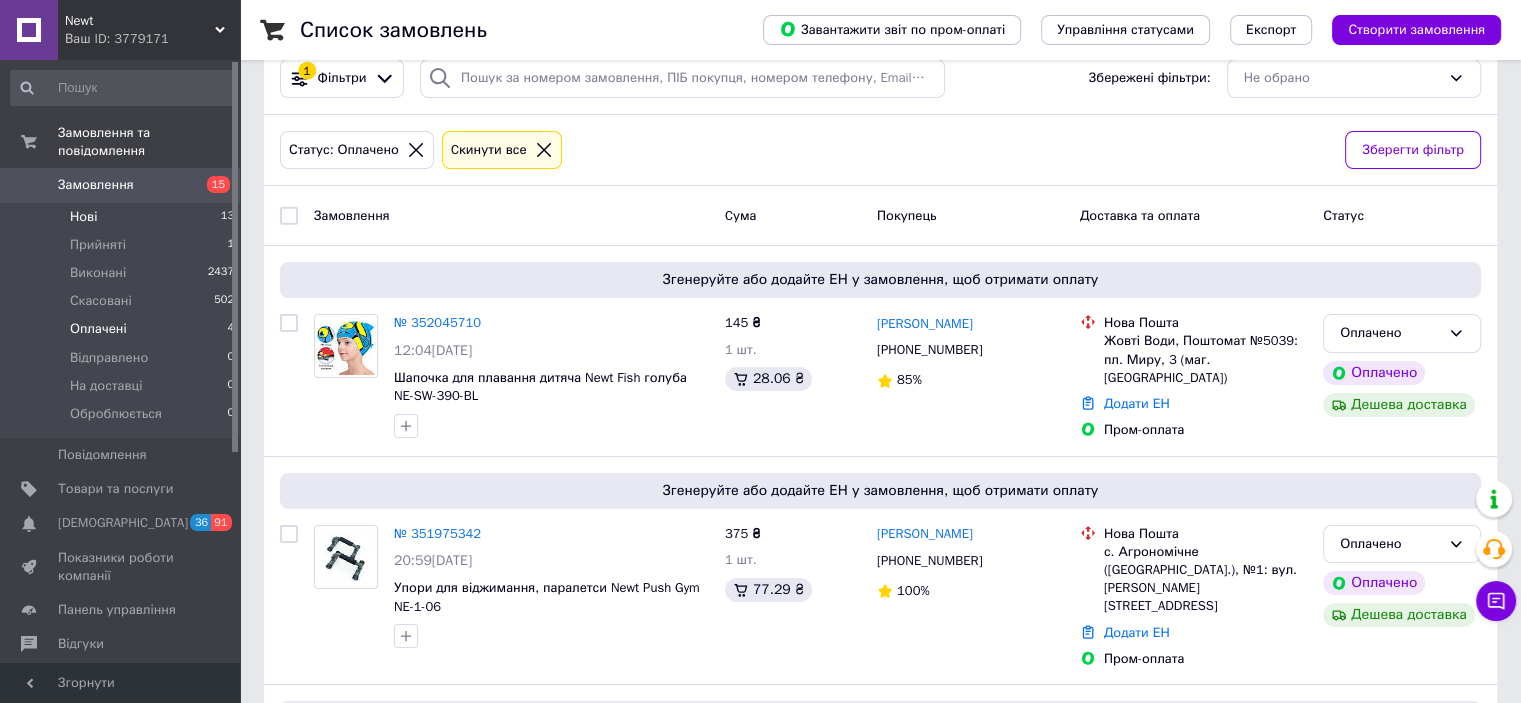 click on "Нові 13" at bounding box center (123, 217) 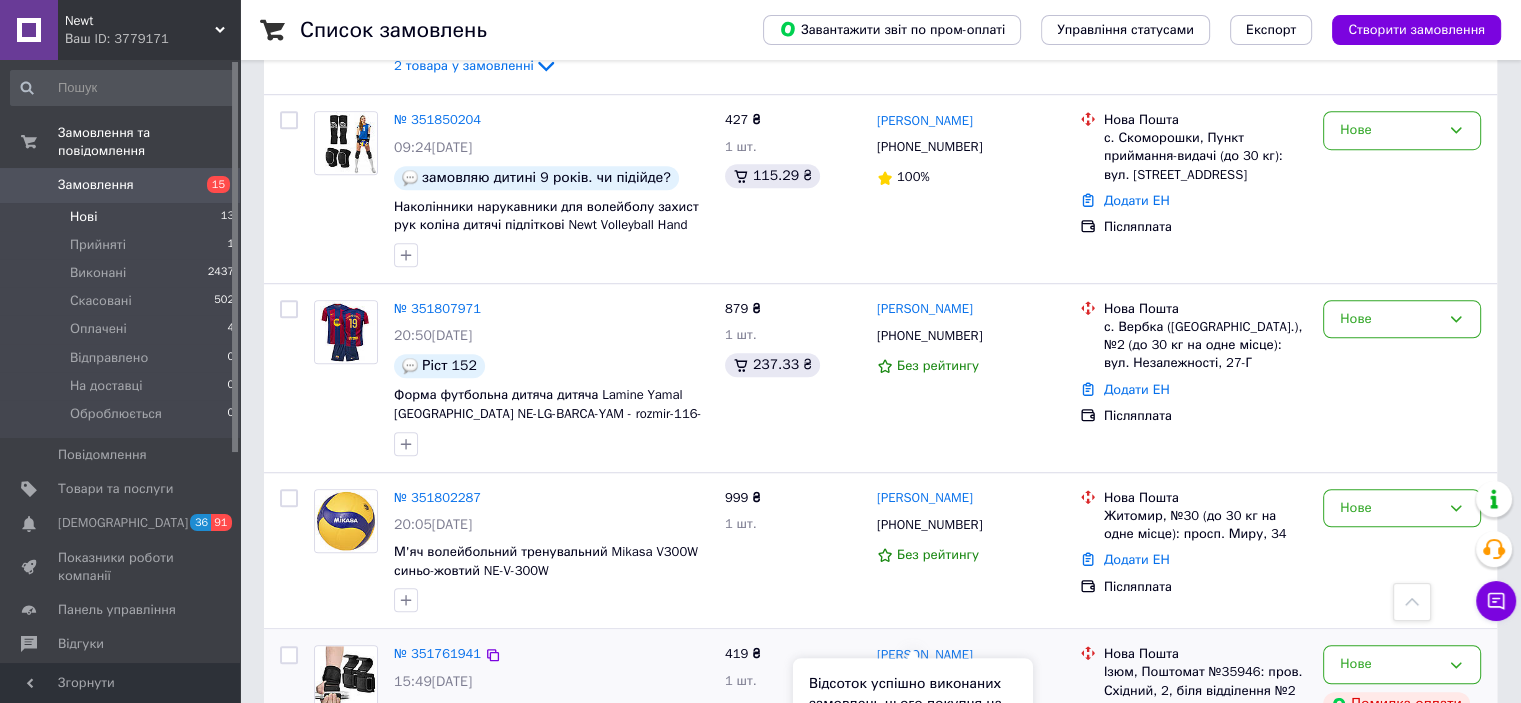 scroll, scrollTop: 1396, scrollLeft: 0, axis: vertical 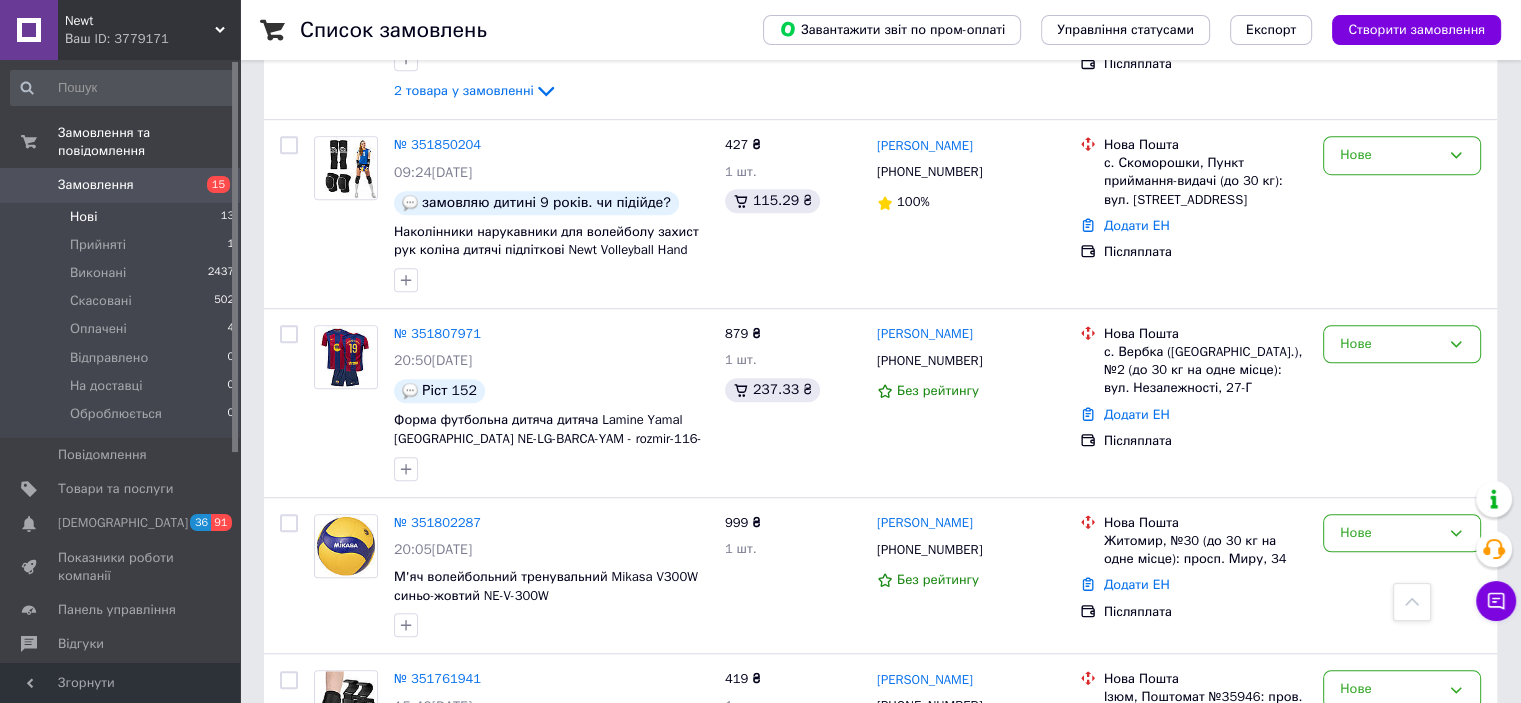 click on "Ваш ID: 3779171" at bounding box center [152, 39] 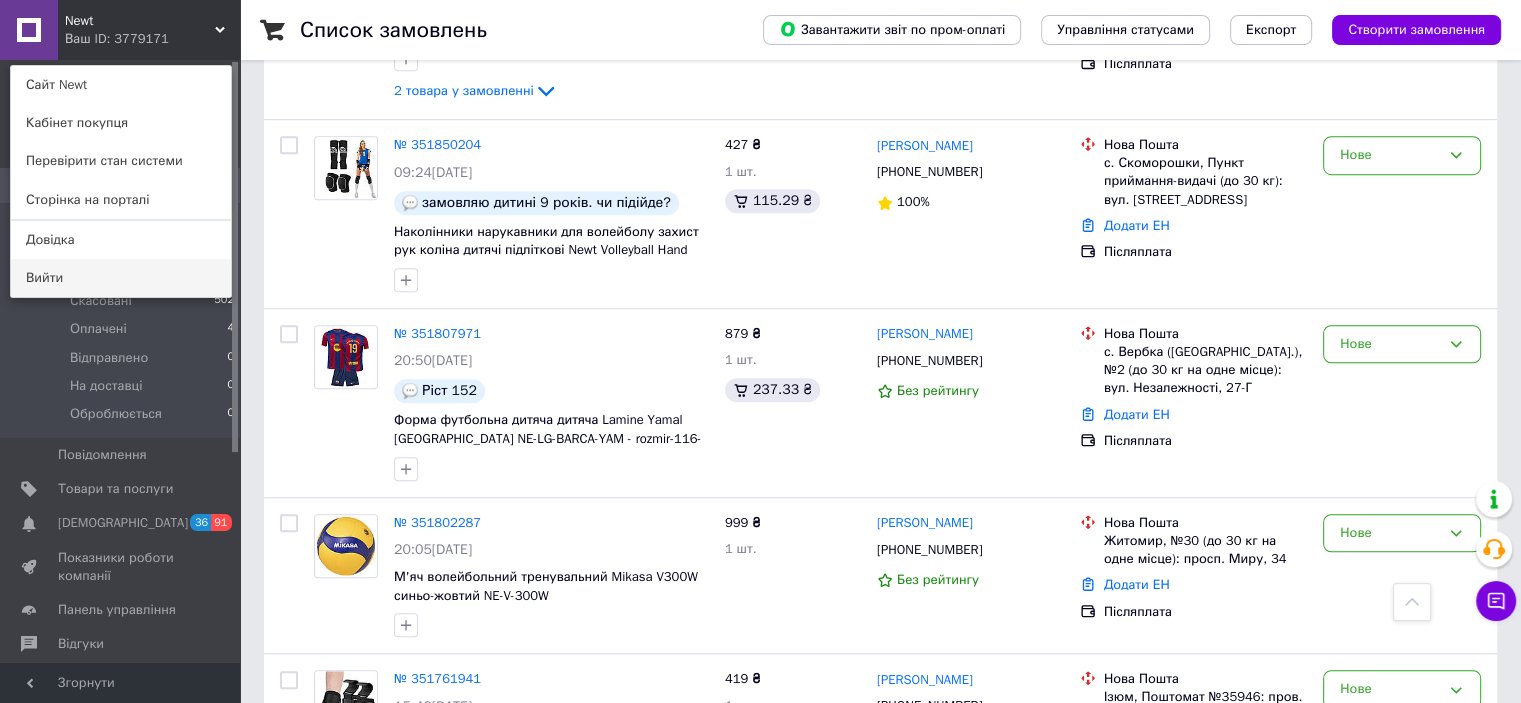 click on "Вийти" at bounding box center [121, 278] 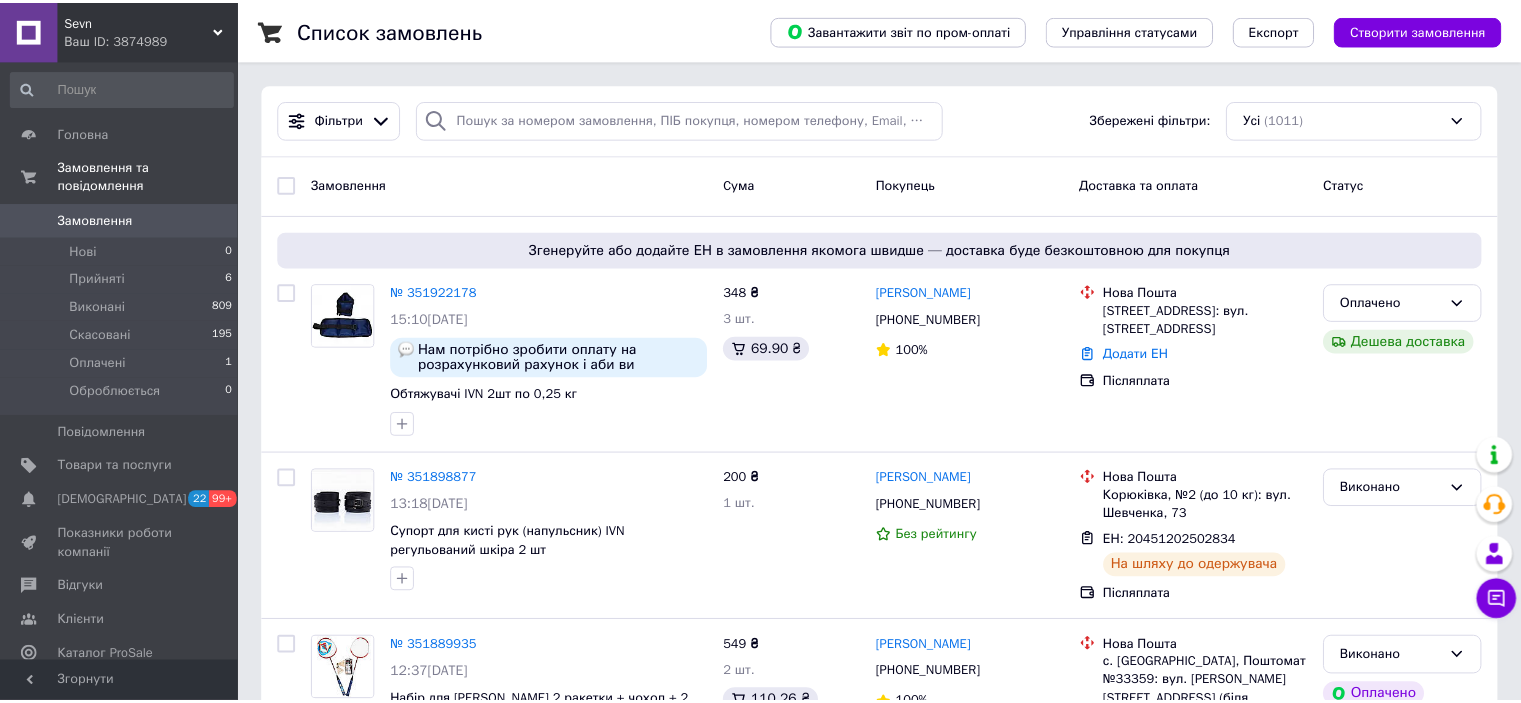 scroll, scrollTop: 0, scrollLeft: 0, axis: both 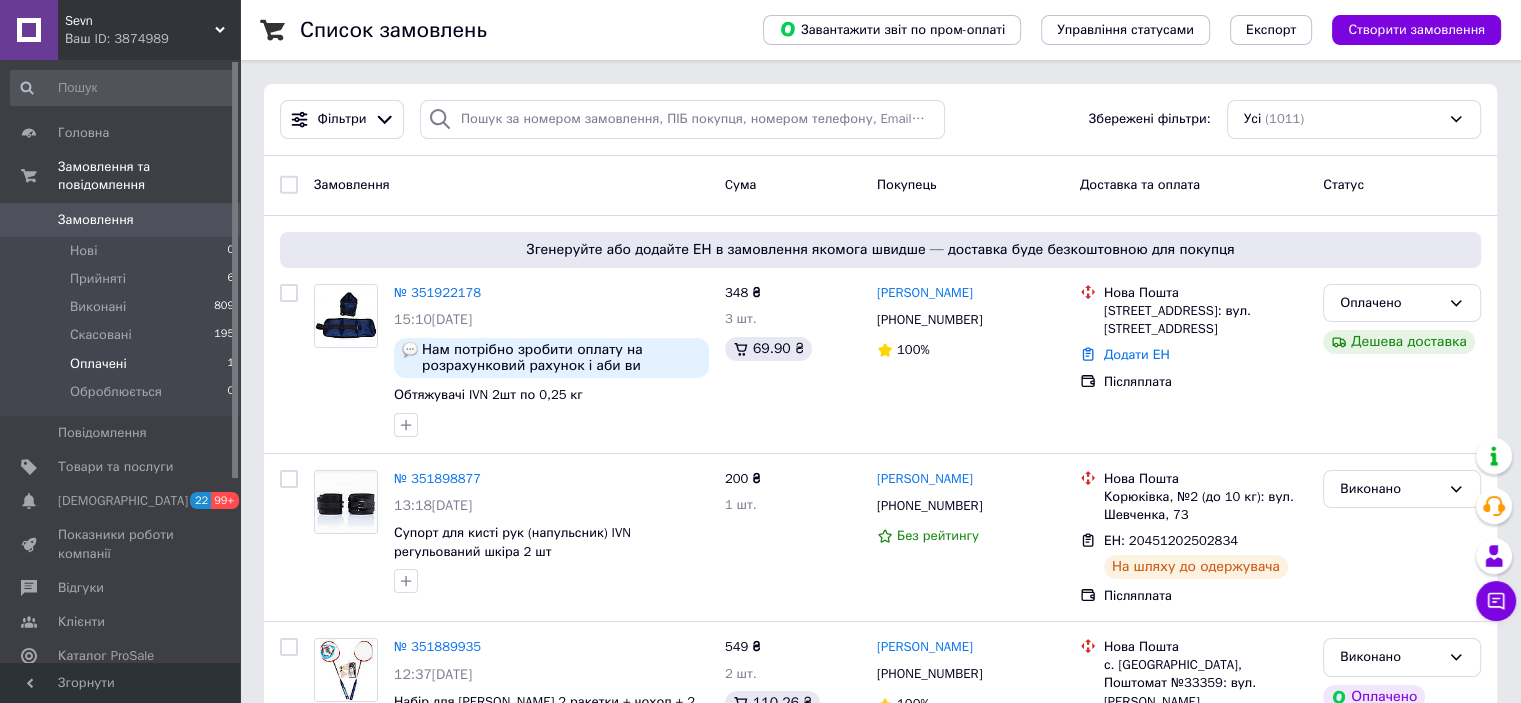 click on "Оплачені 1" at bounding box center [123, 364] 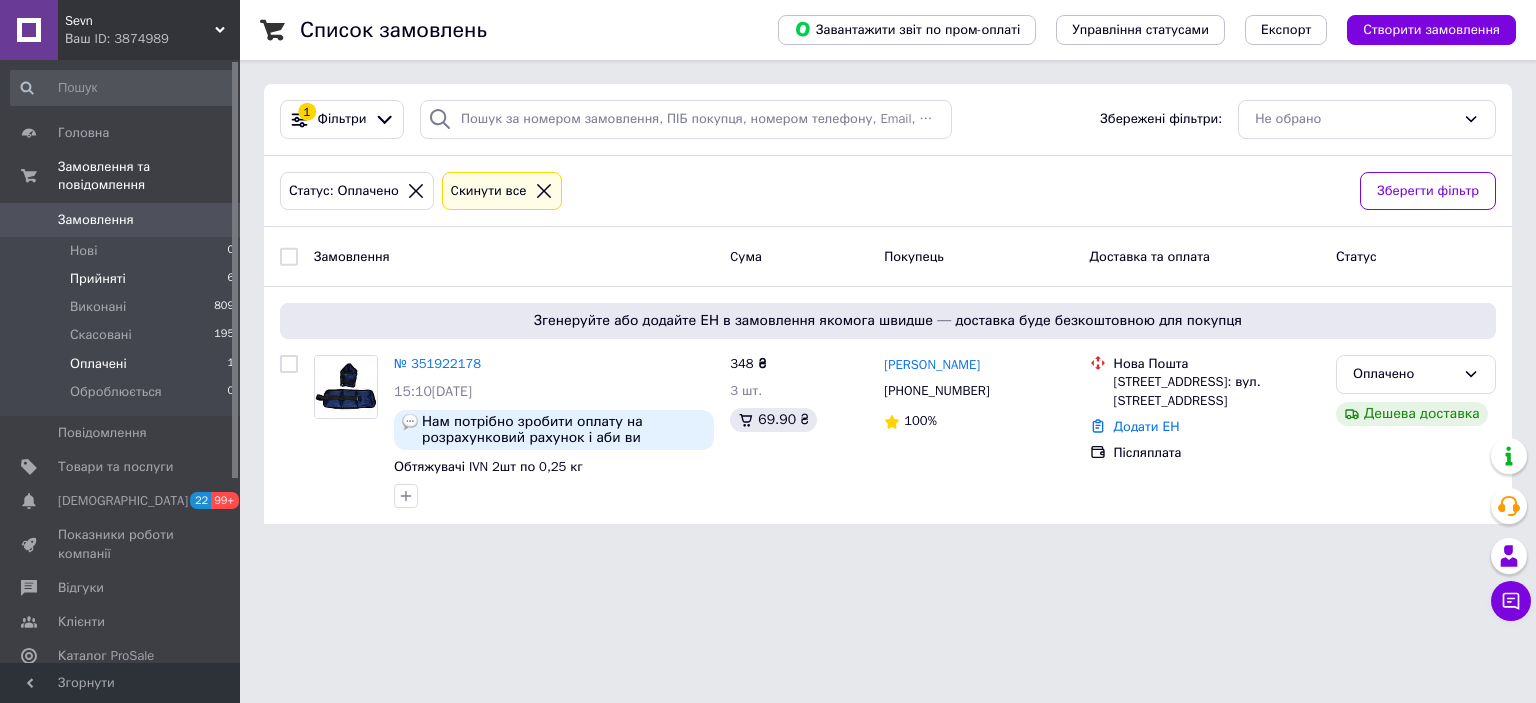 click on "Прийняті" at bounding box center (98, 279) 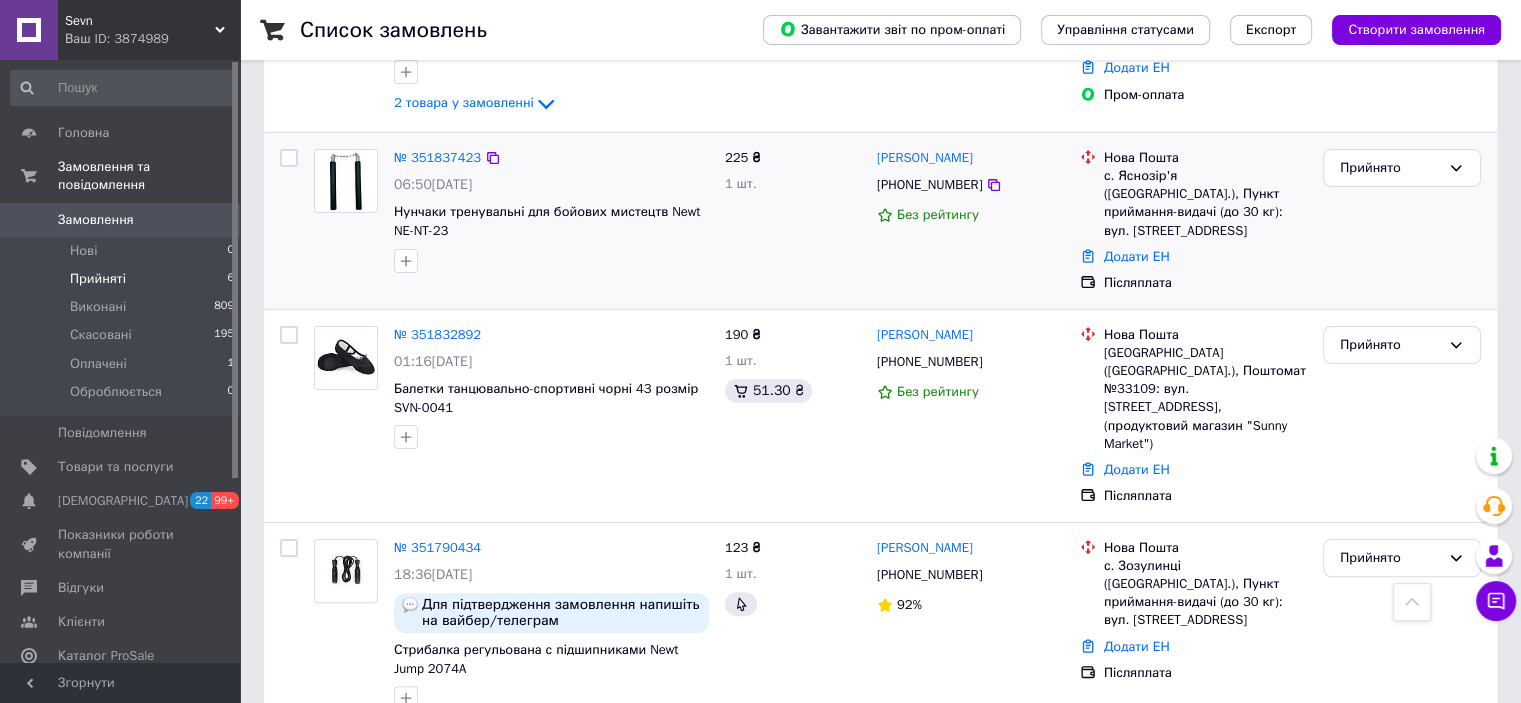 scroll, scrollTop: 400, scrollLeft: 0, axis: vertical 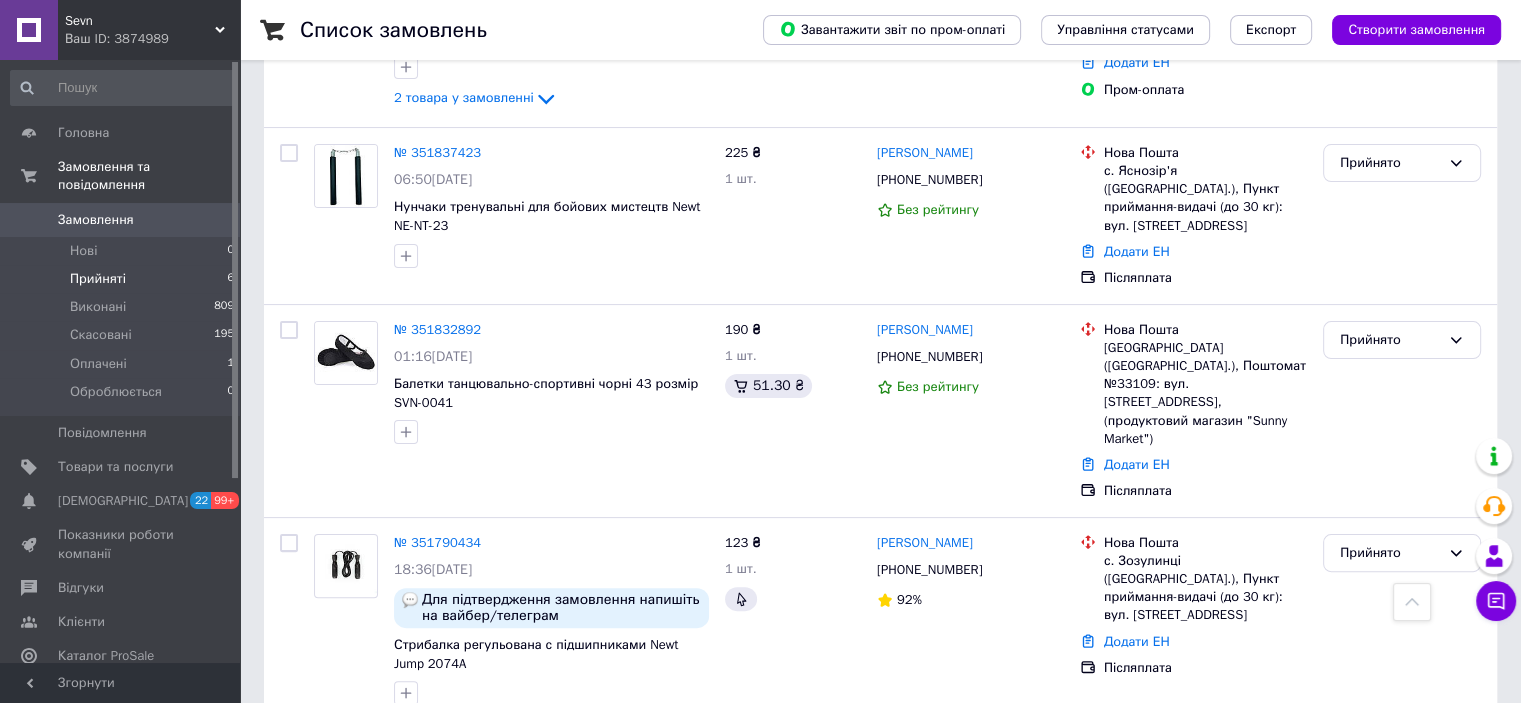 click on "Прийняті" at bounding box center (98, 279) 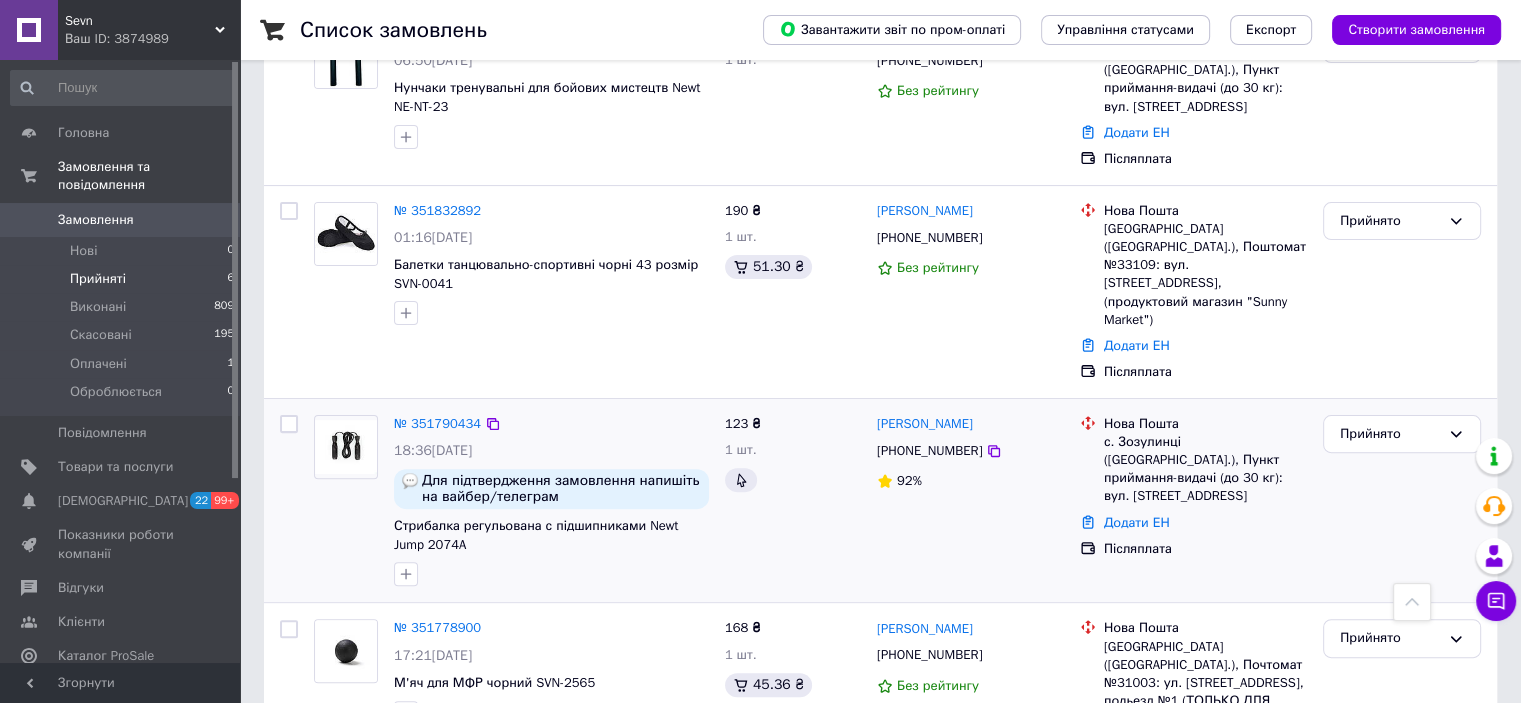 scroll, scrollTop: 516, scrollLeft: 0, axis: vertical 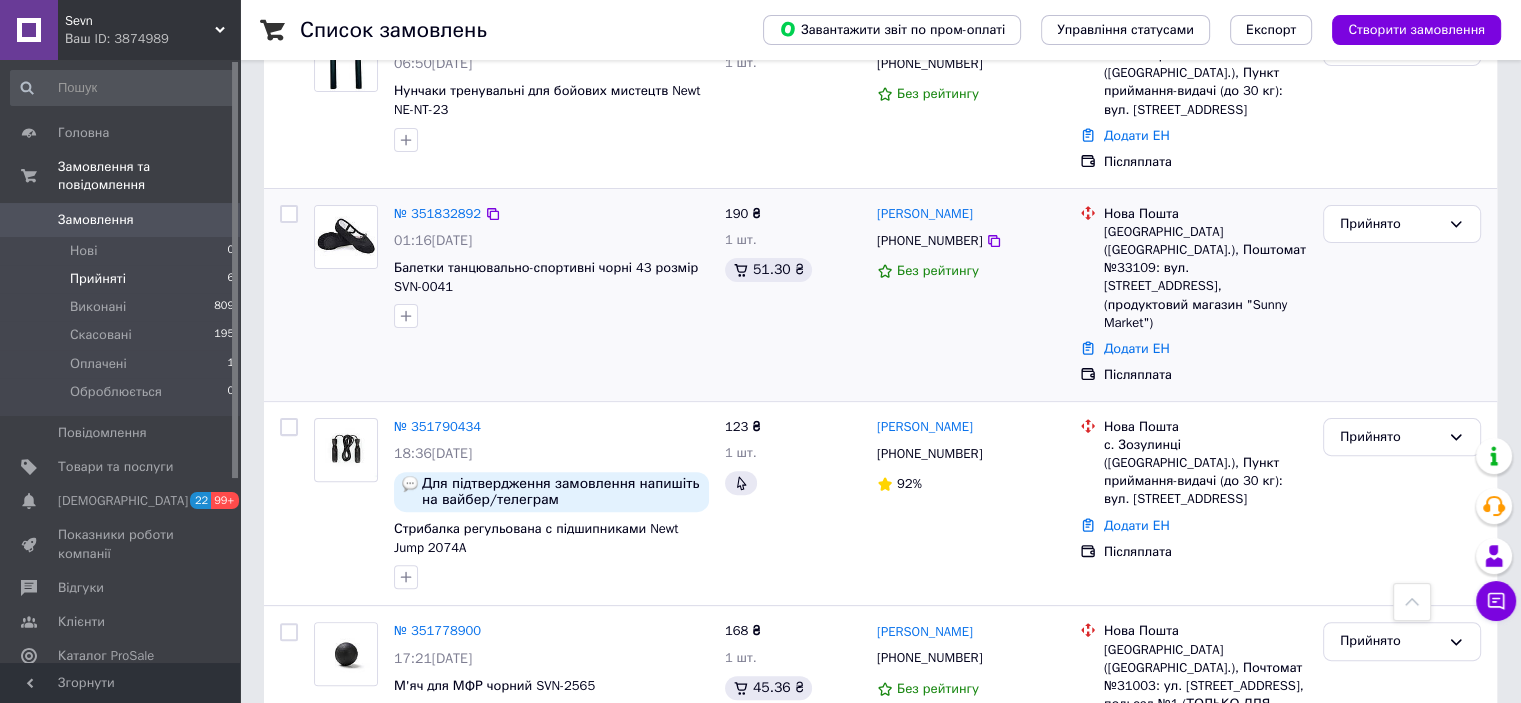 click on "Балетки танцювально-спортивні чорні 43 розмір SVN-0041" at bounding box center [551, 277] 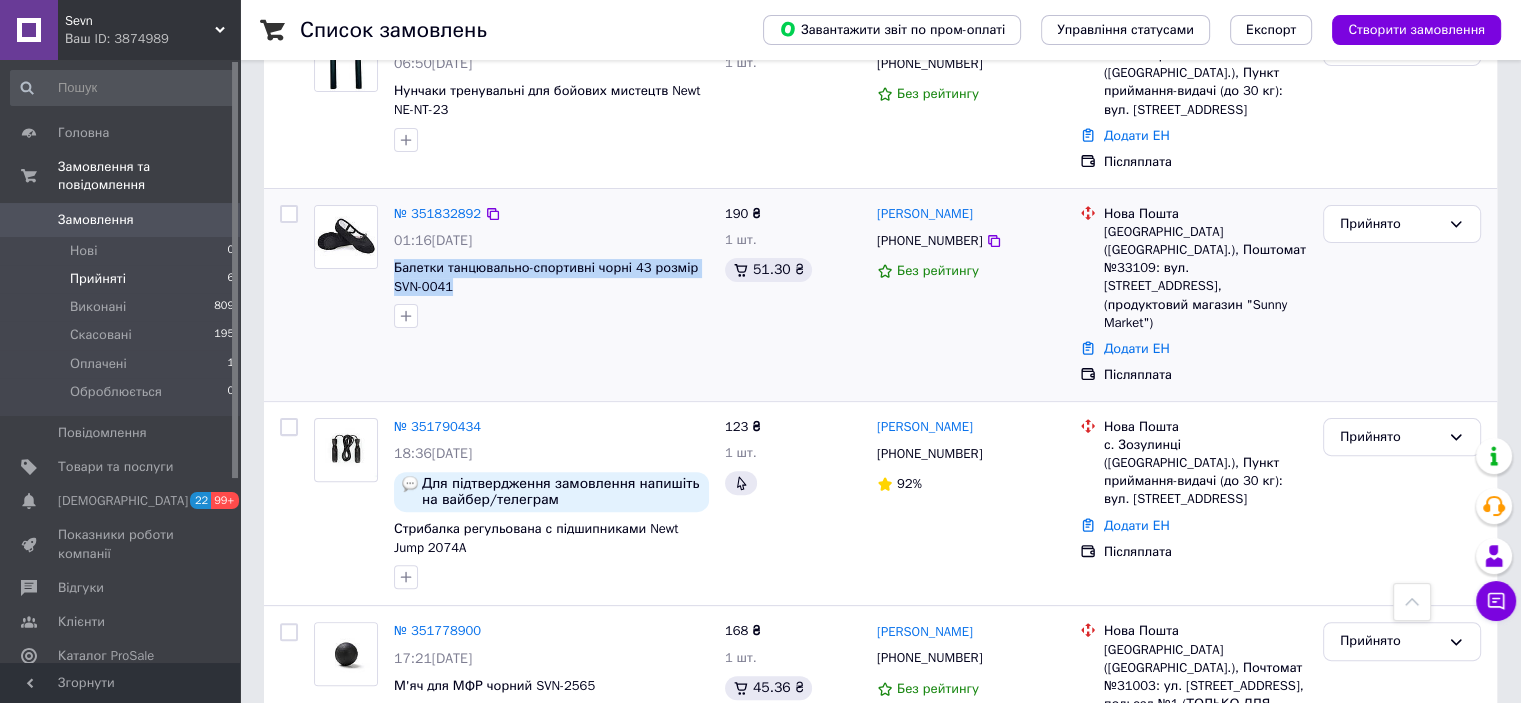 drag, startPoint x: 476, startPoint y: 274, endPoint x: 392, endPoint y: 255, distance: 86.12201 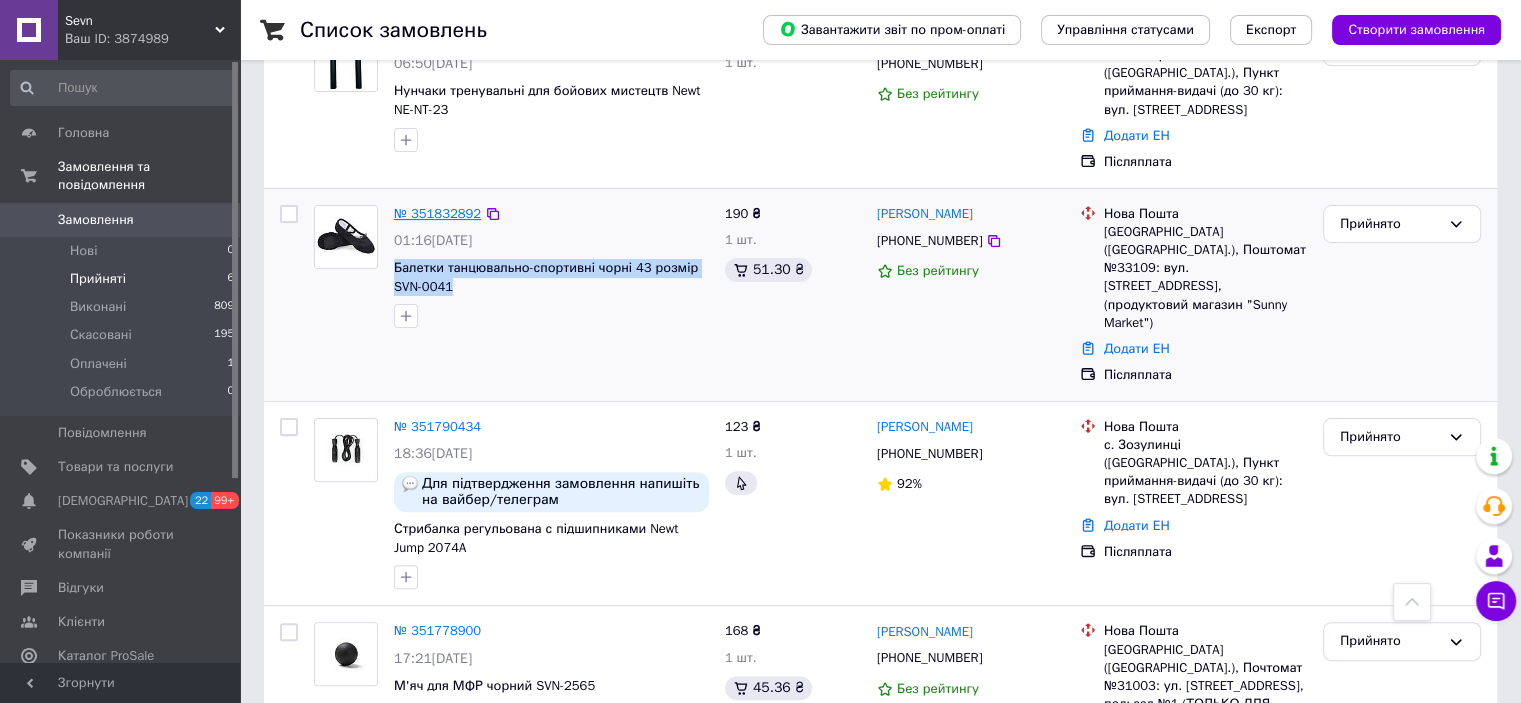 click on "№ 351832892" at bounding box center (437, 213) 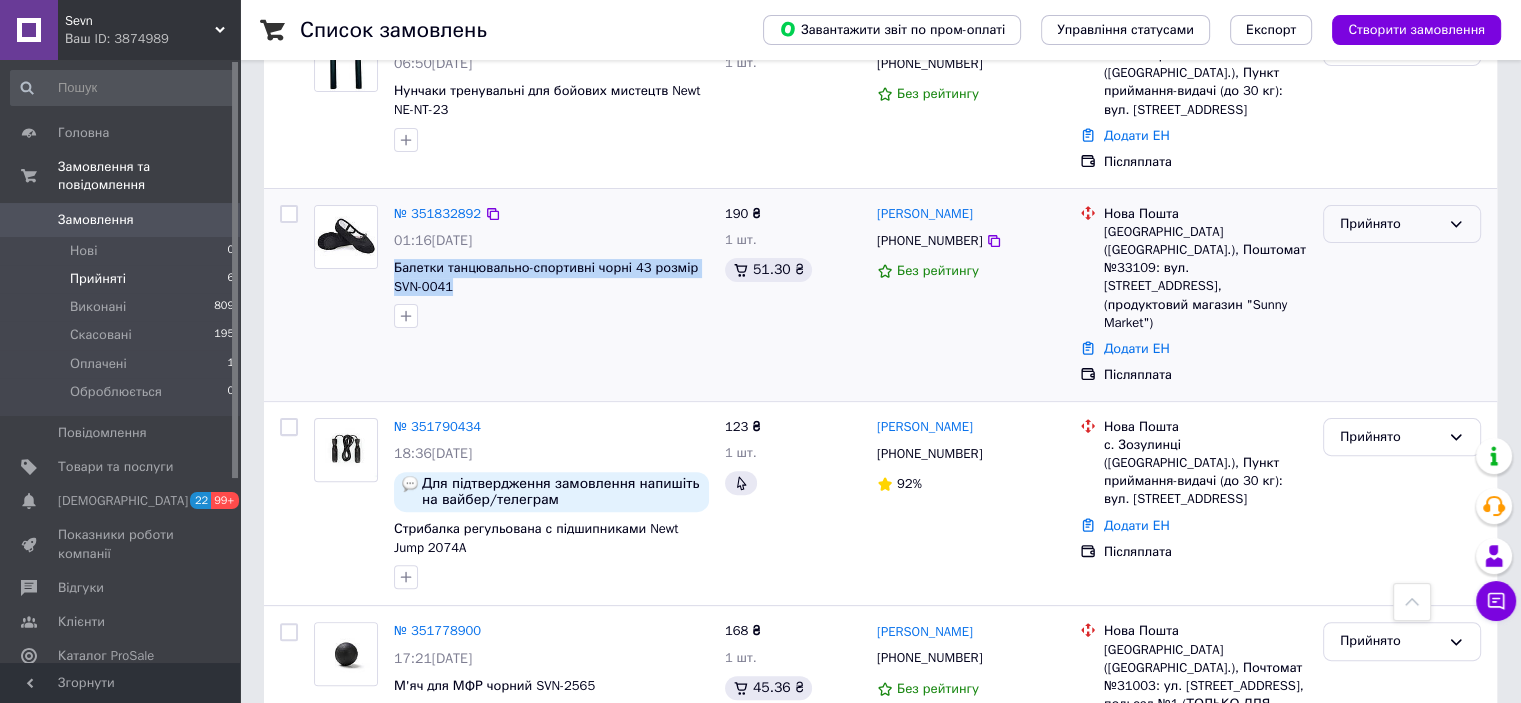 click on "Прийнято" at bounding box center (1390, 224) 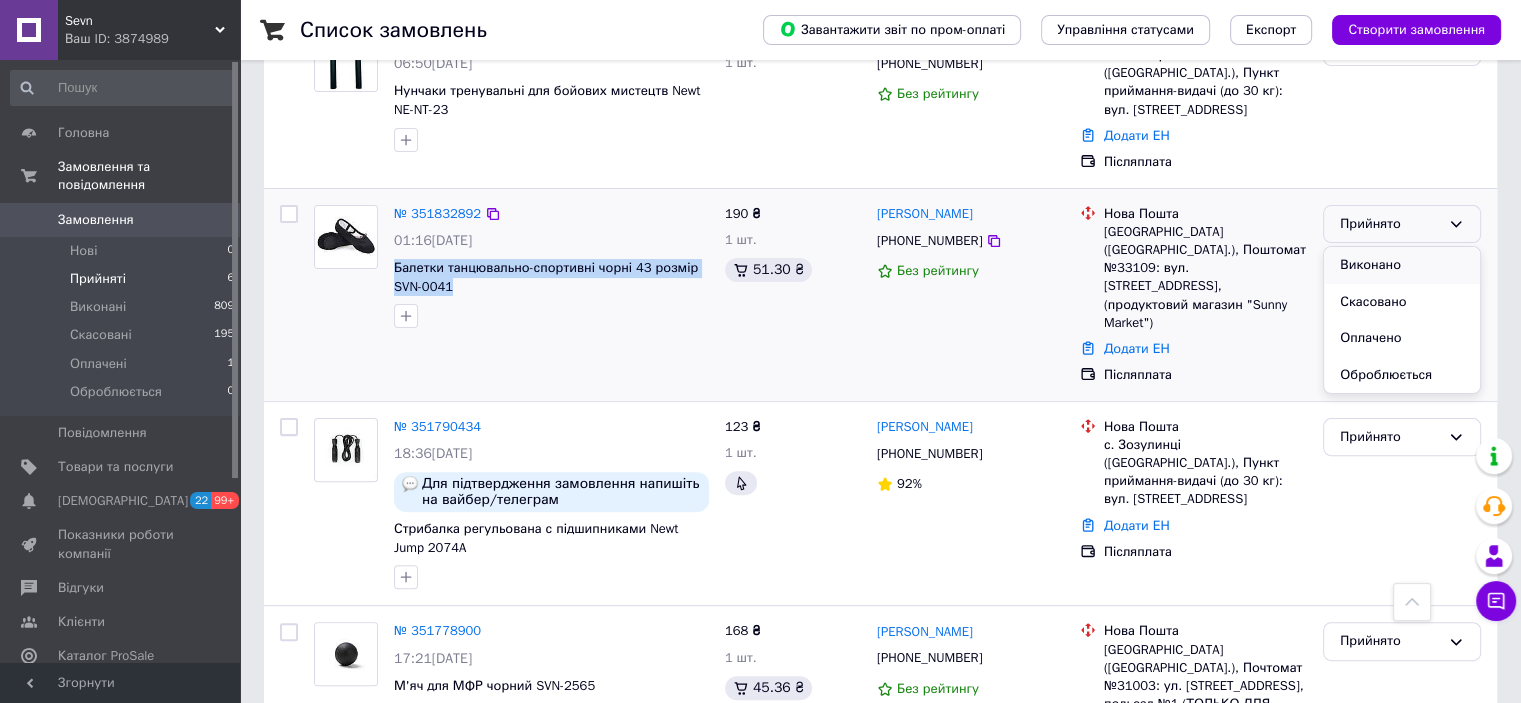 click on "Виконано" at bounding box center (1402, 265) 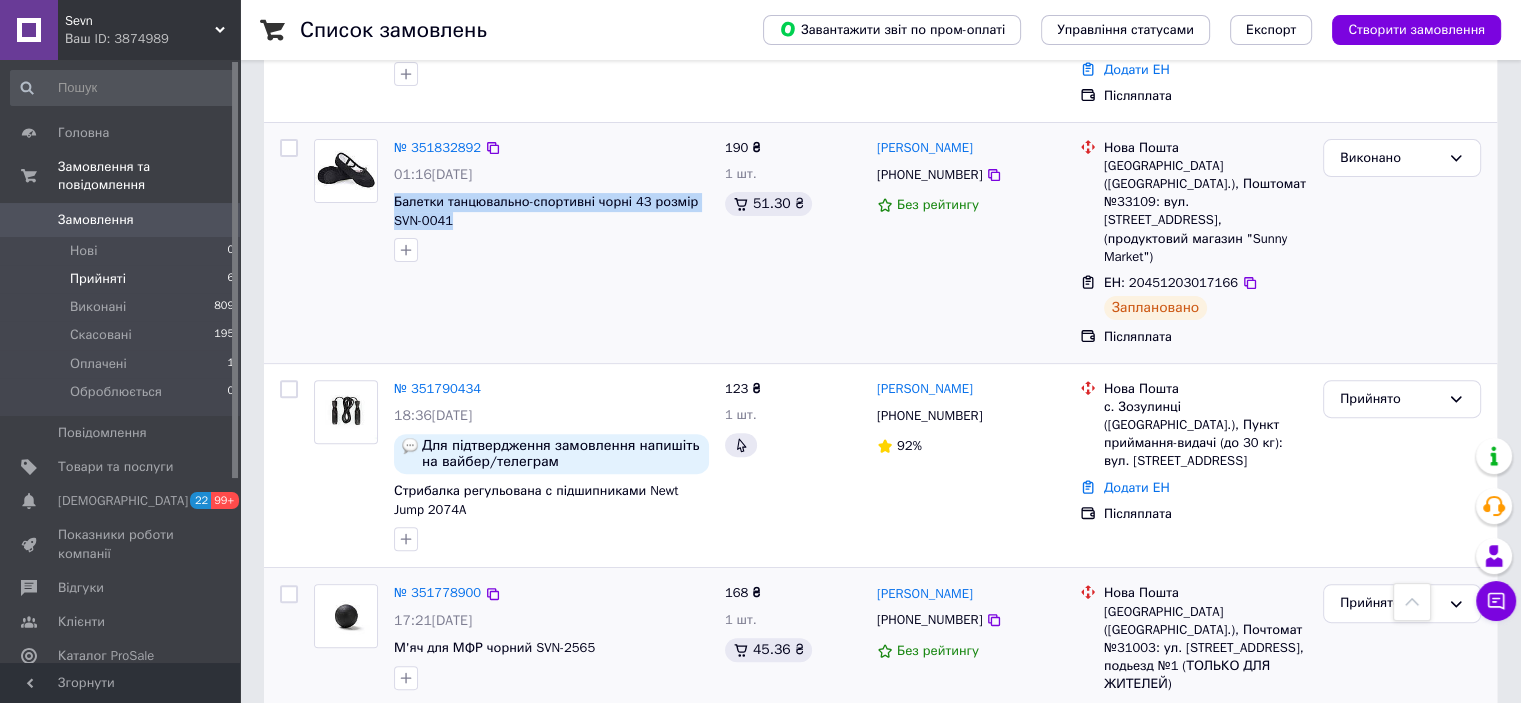 scroll, scrollTop: 616, scrollLeft: 0, axis: vertical 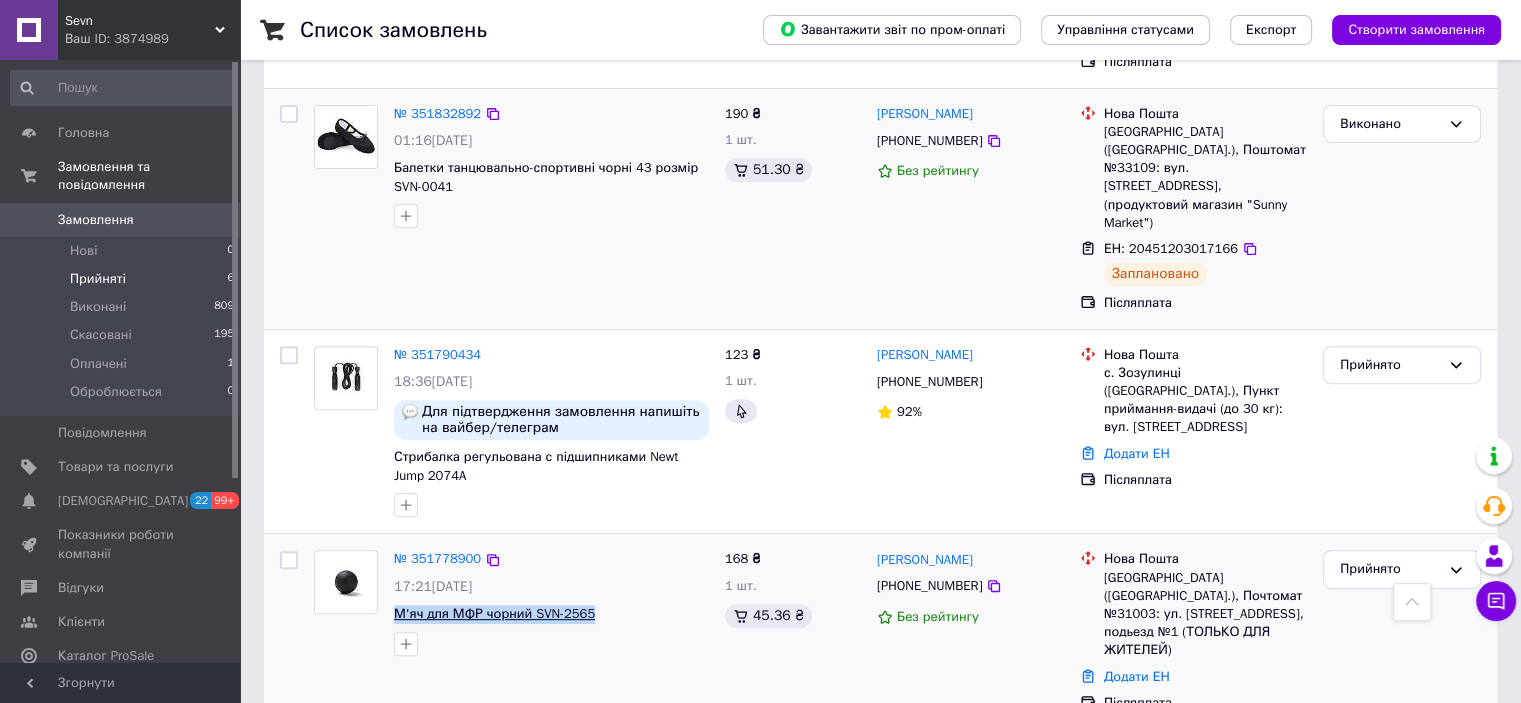 drag, startPoint x: 599, startPoint y: 558, endPoint x: 396, endPoint y: 555, distance: 203.02217 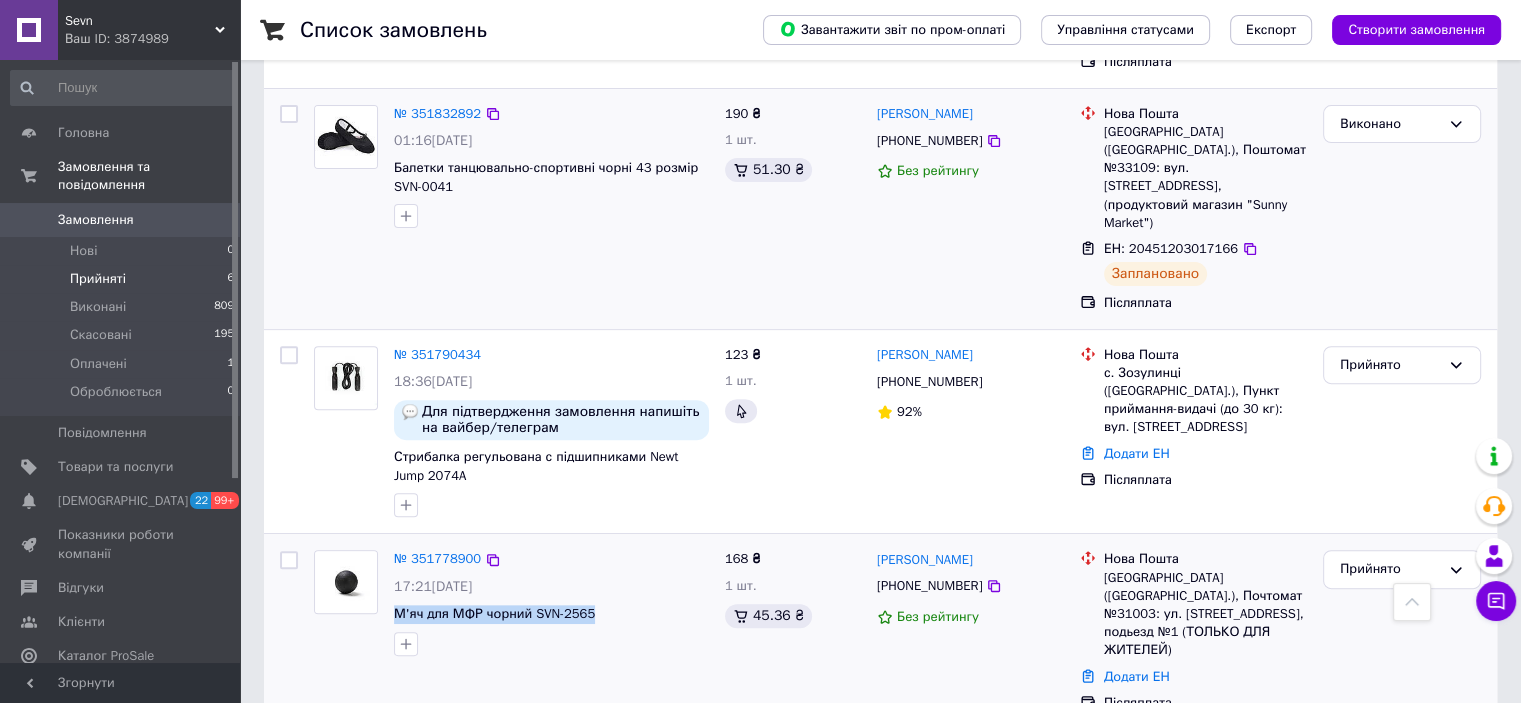 copy on "М'яч для МФР чорний SVN-2565" 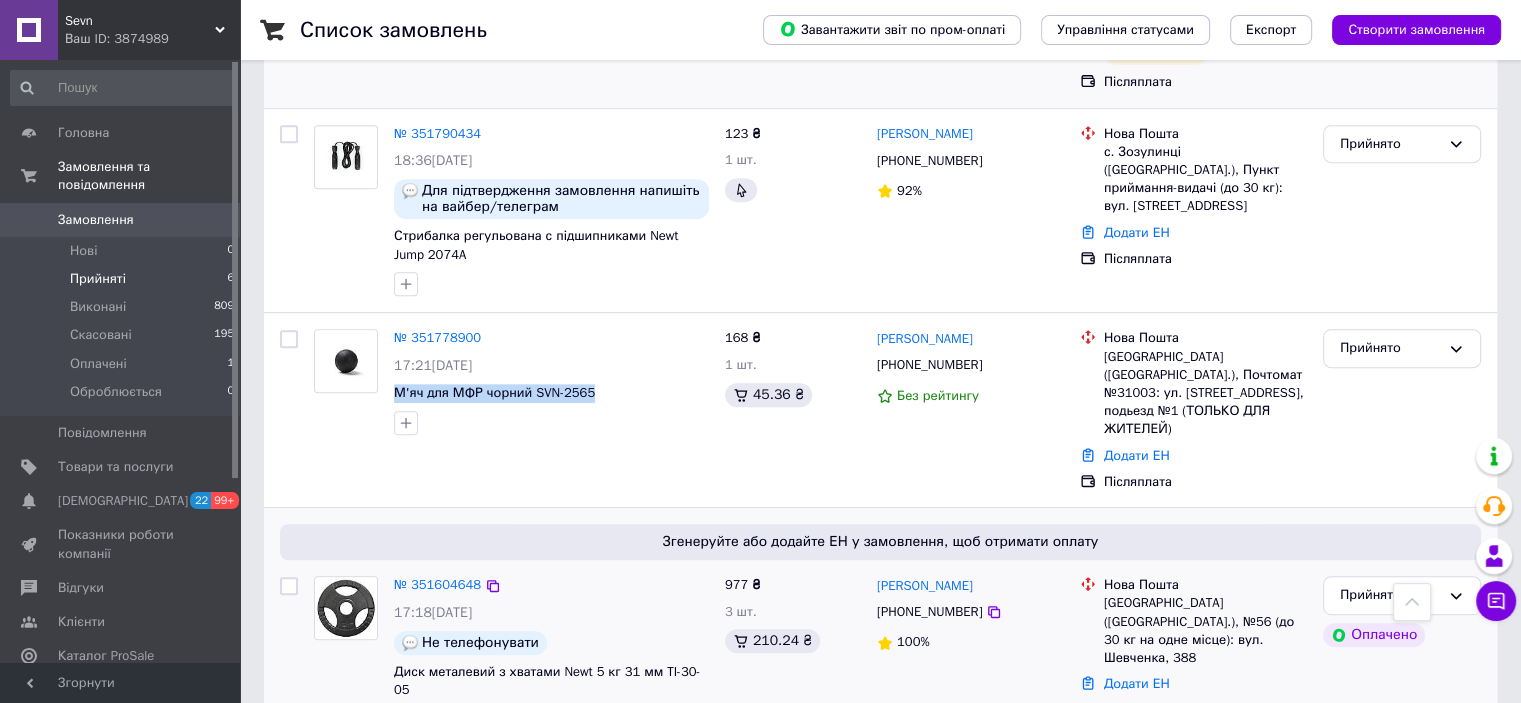 scroll, scrollTop: 844, scrollLeft: 0, axis: vertical 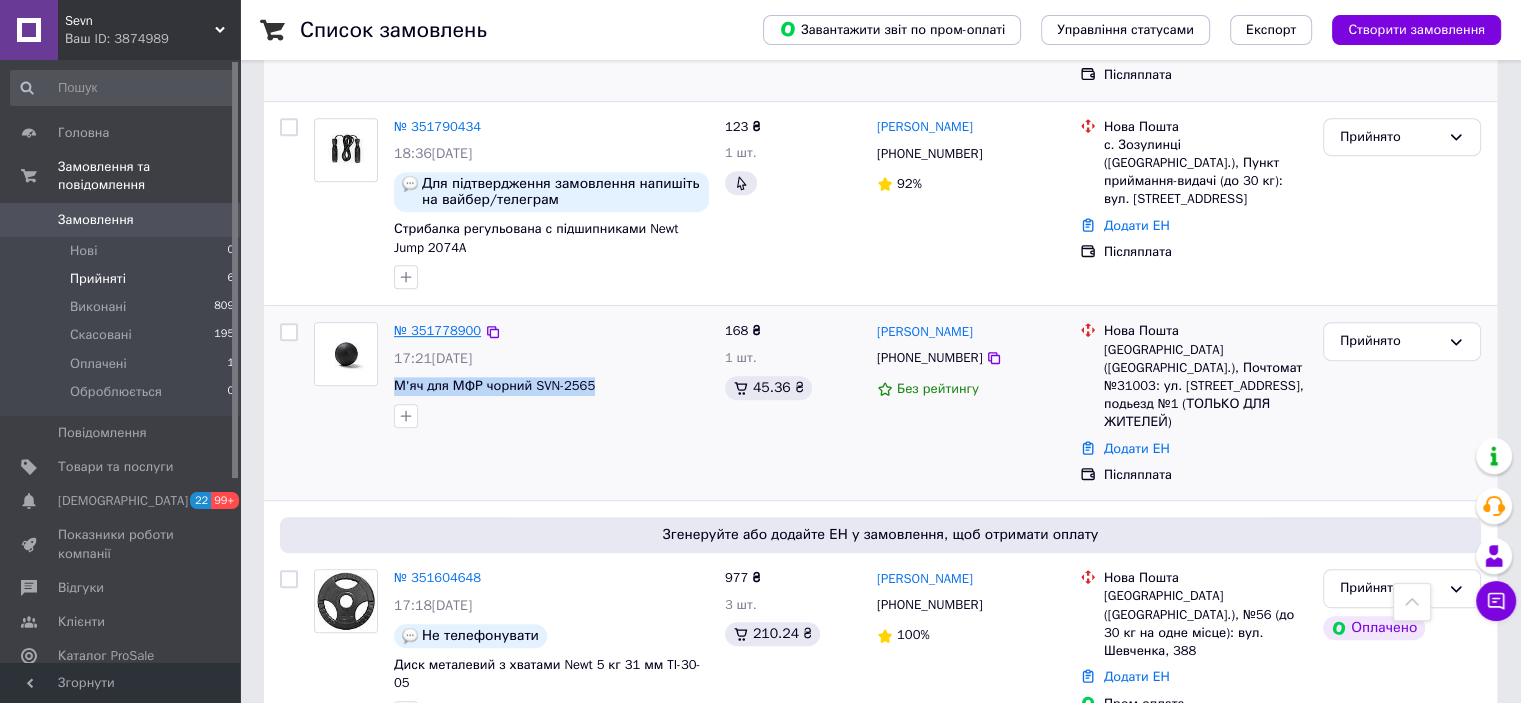 click on "№ 351778900" at bounding box center [437, 330] 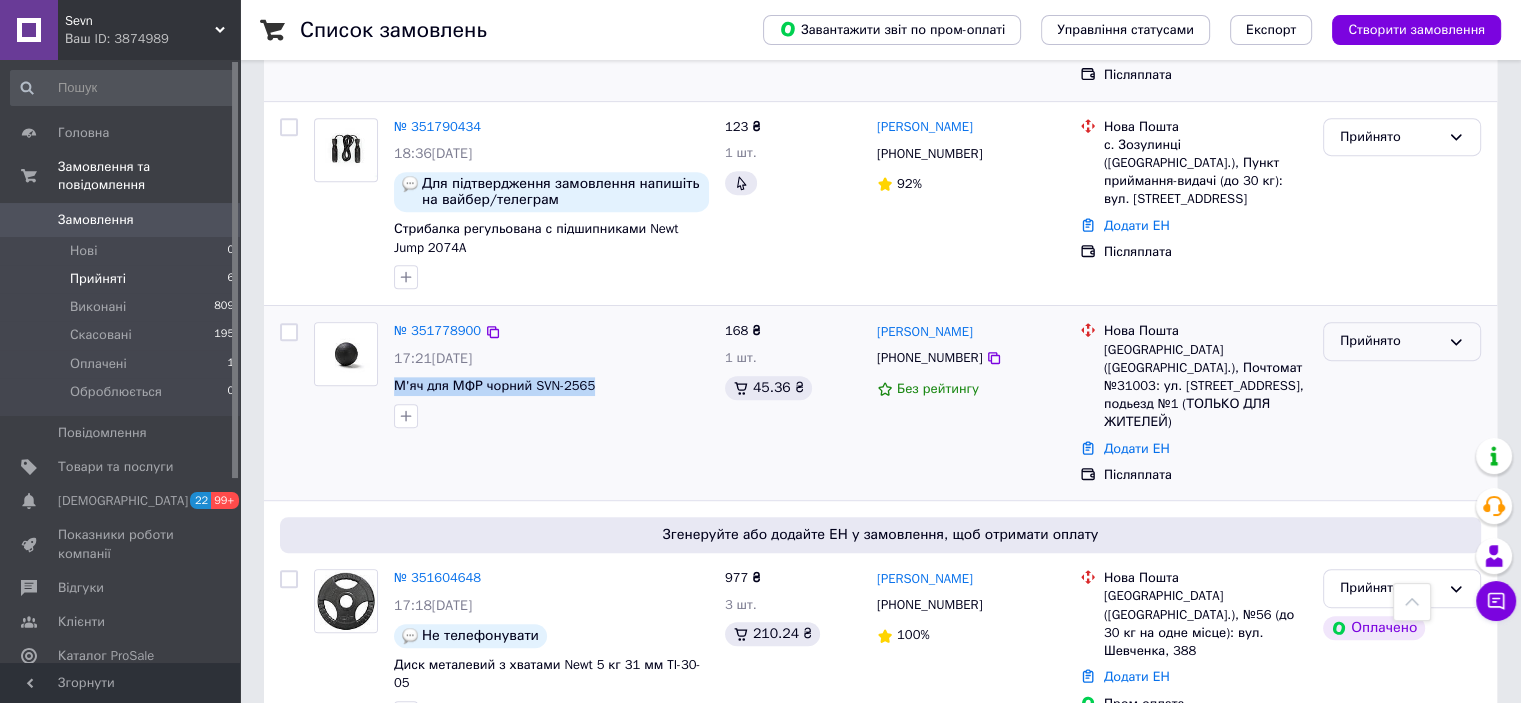 click on "Прийнято" at bounding box center (1390, 341) 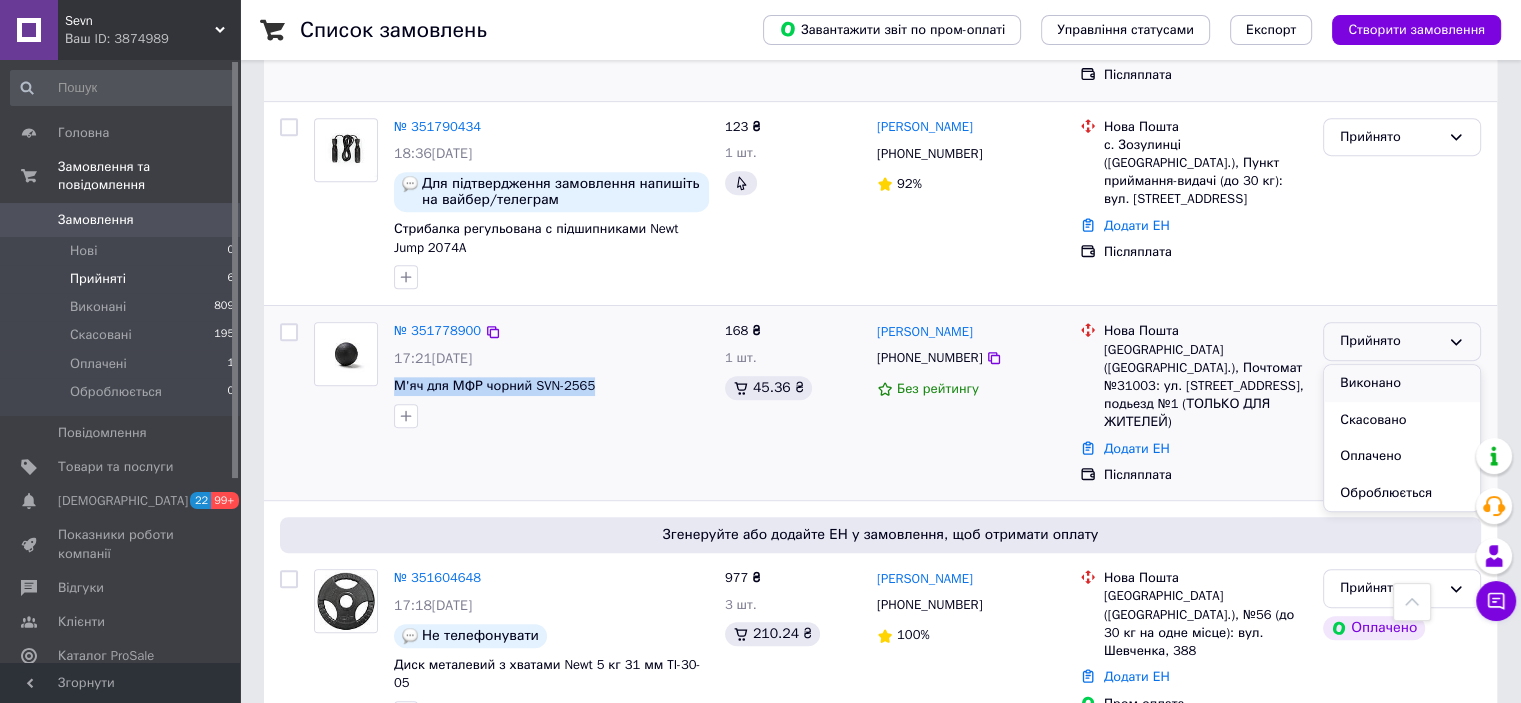 click on "Виконано" at bounding box center (1402, 383) 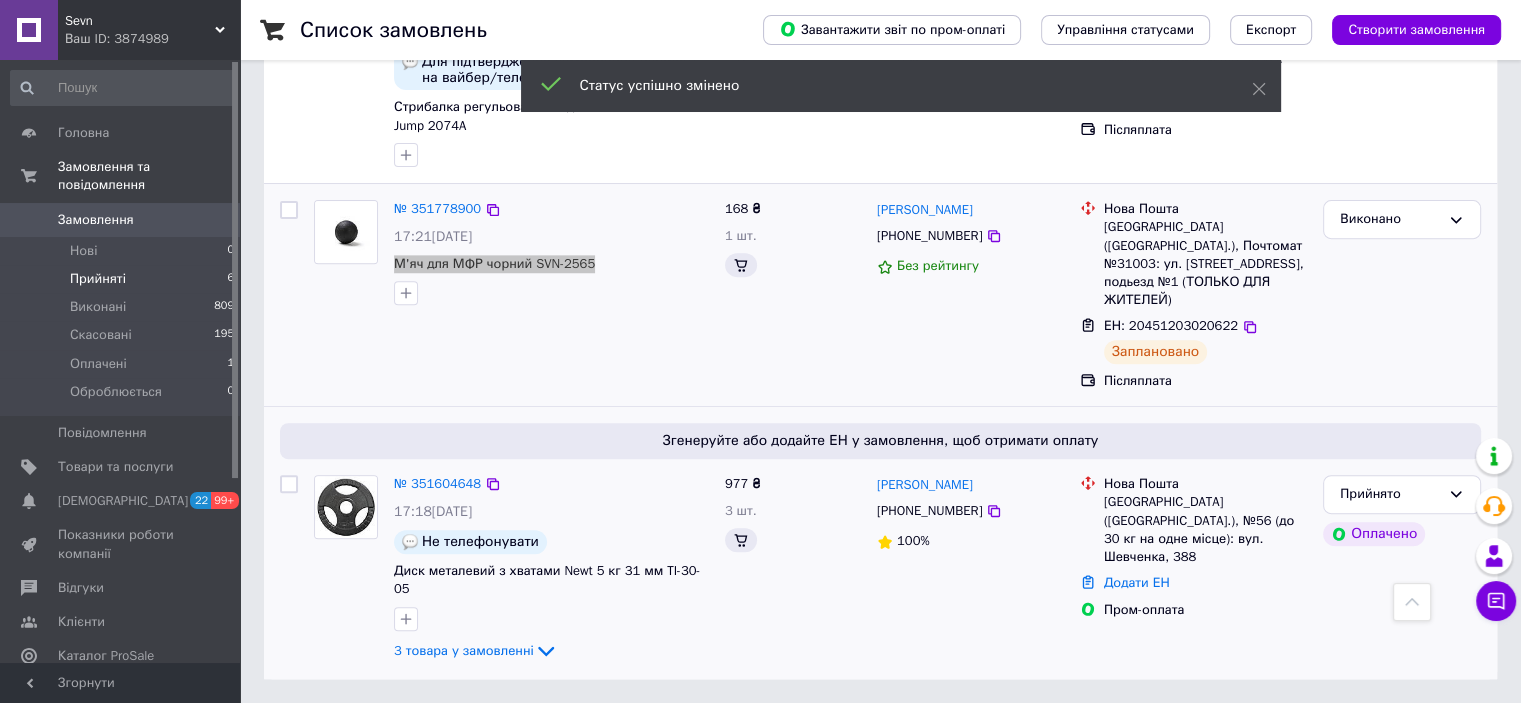 scroll, scrollTop: 640, scrollLeft: 0, axis: vertical 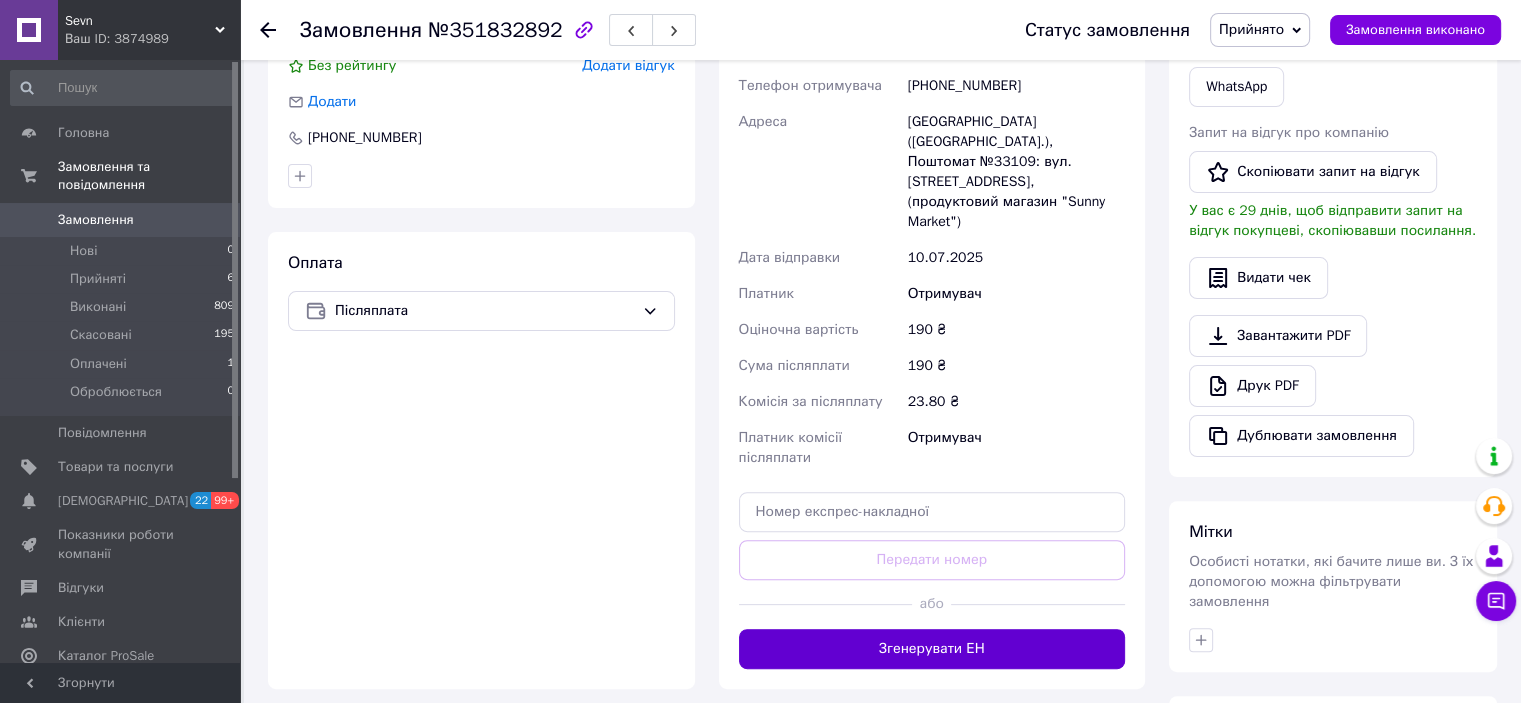 click on "Згенерувати ЕН" at bounding box center [932, 649] 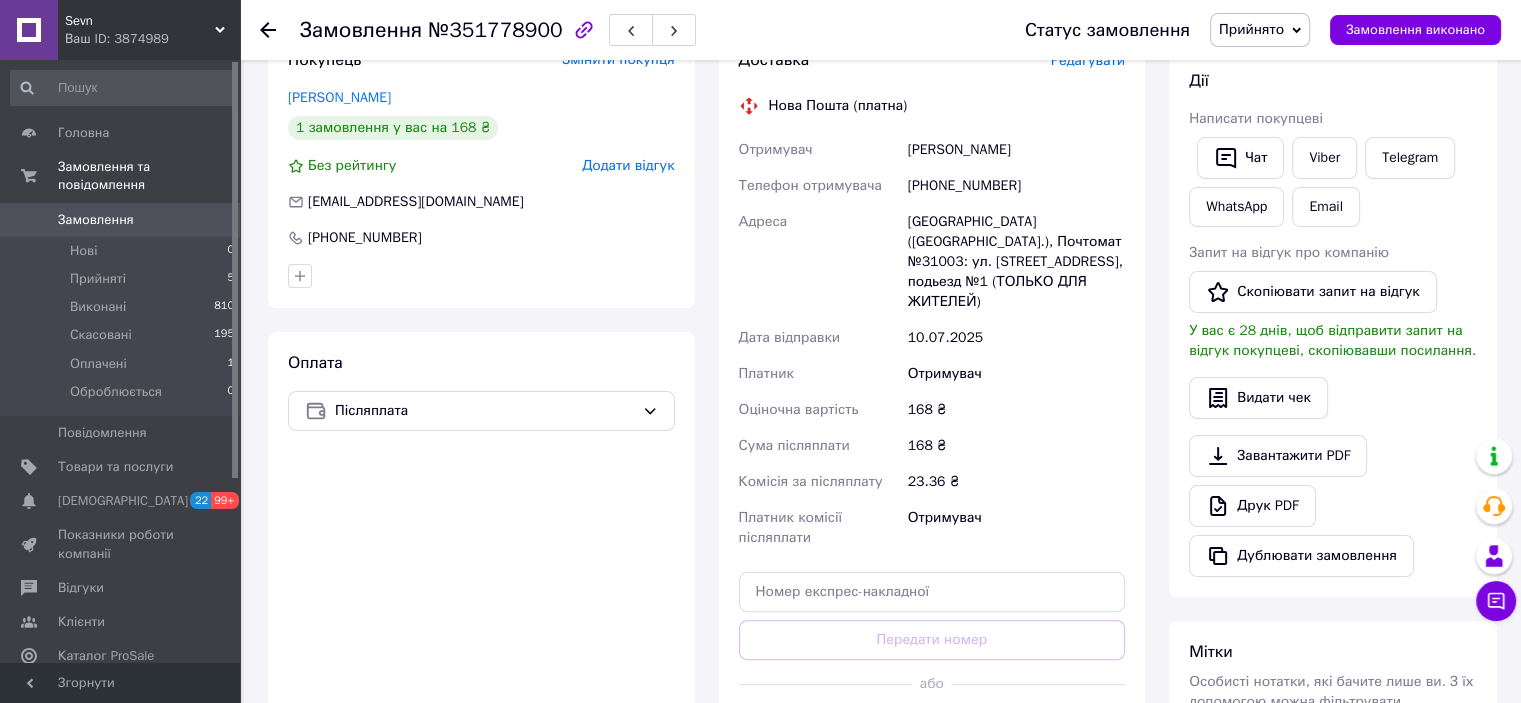 scroll, scrollTop: 650, scrollLeft: 0, axis: vertical 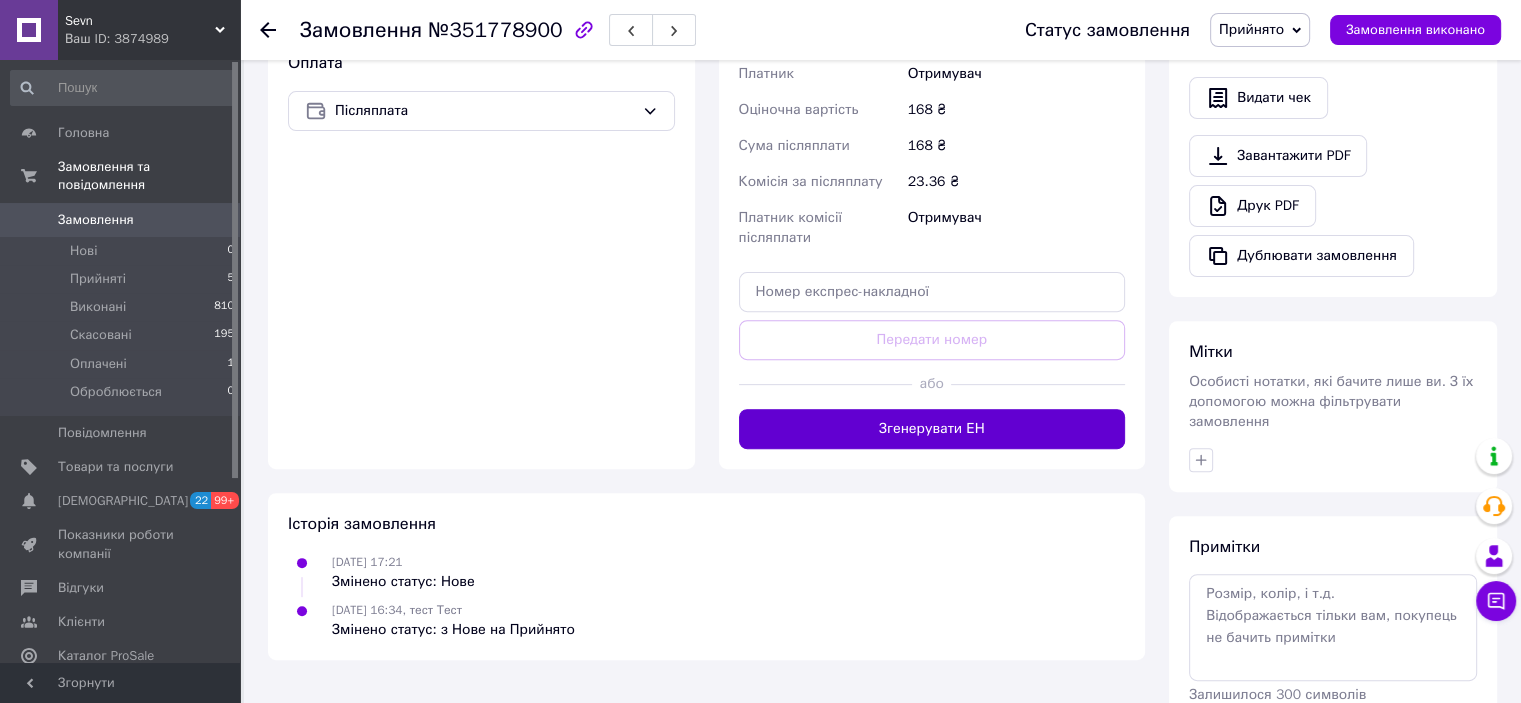 click on "Згенерувати ЕН" at bounding box center (932, 429) 